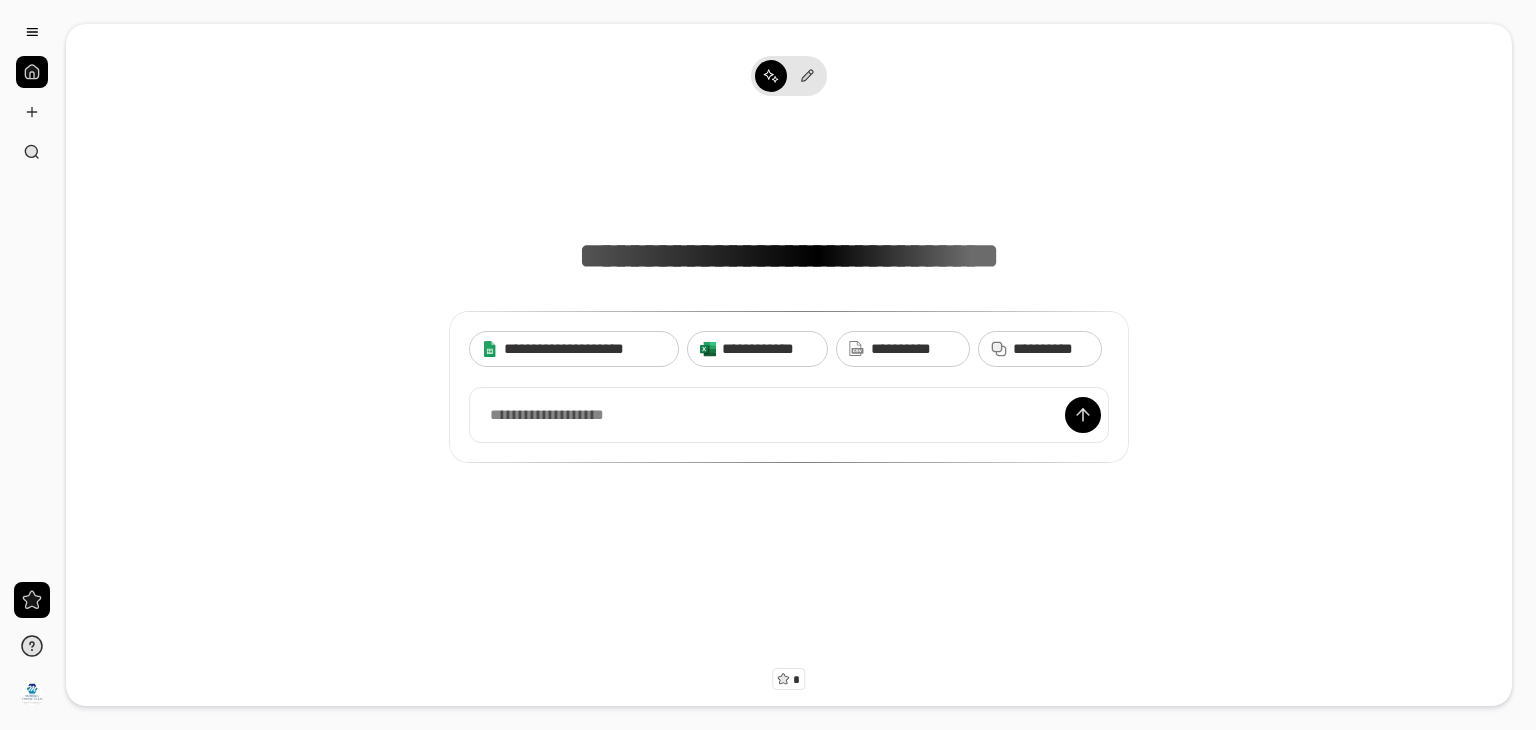 scroll, scrollTop: 0, scrollLeft: 0, axis: both 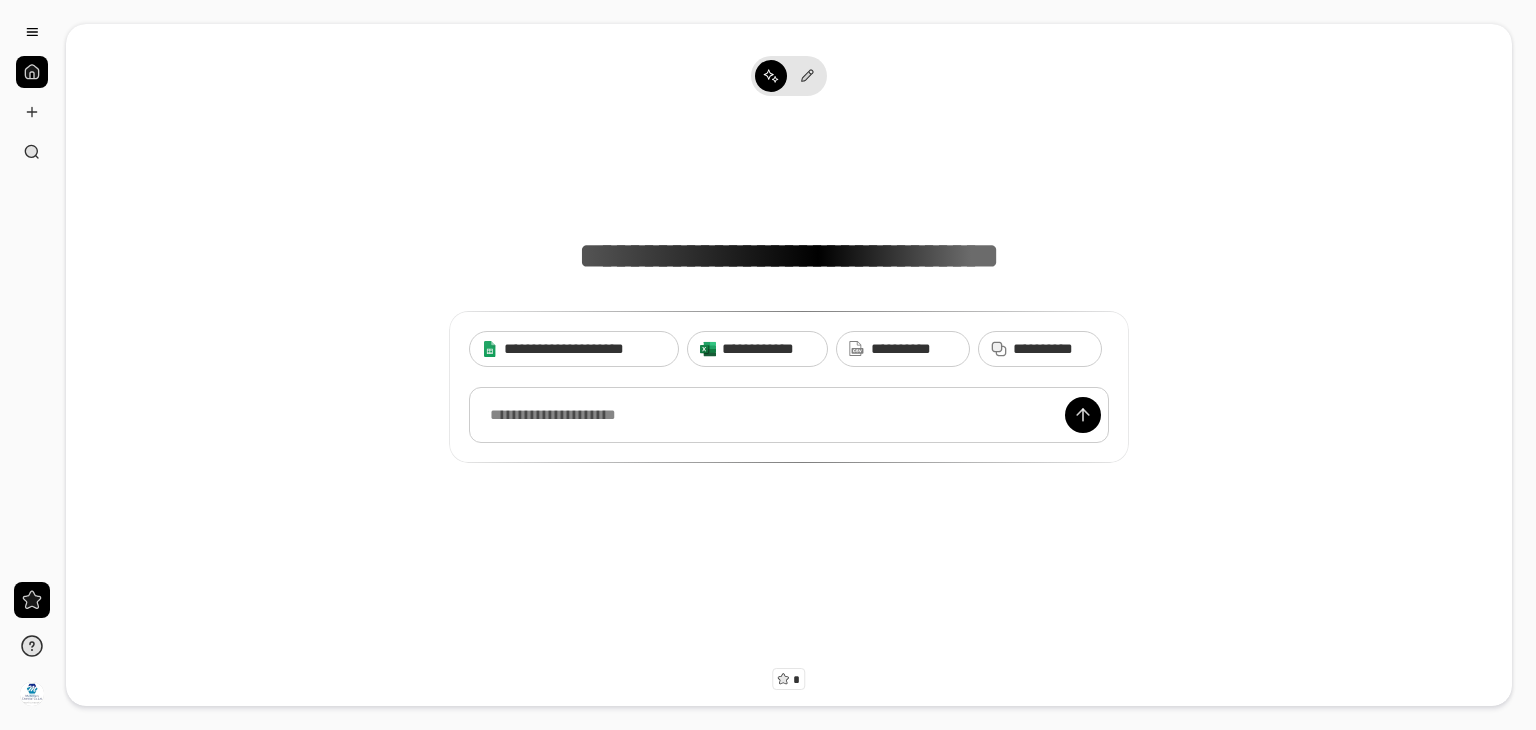 click at bounding box center (789, 415) 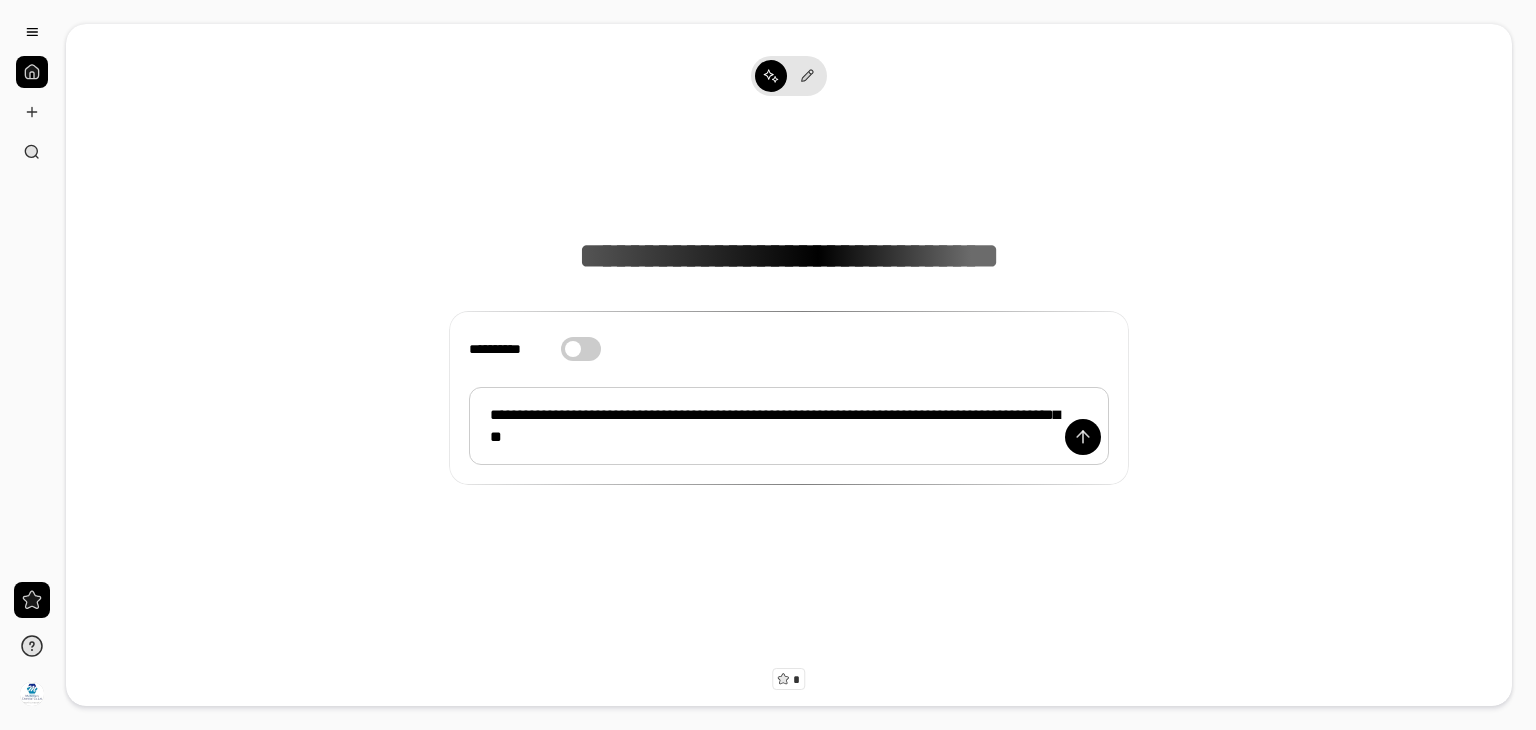 click on "**********" at bounding box center (789, 426) 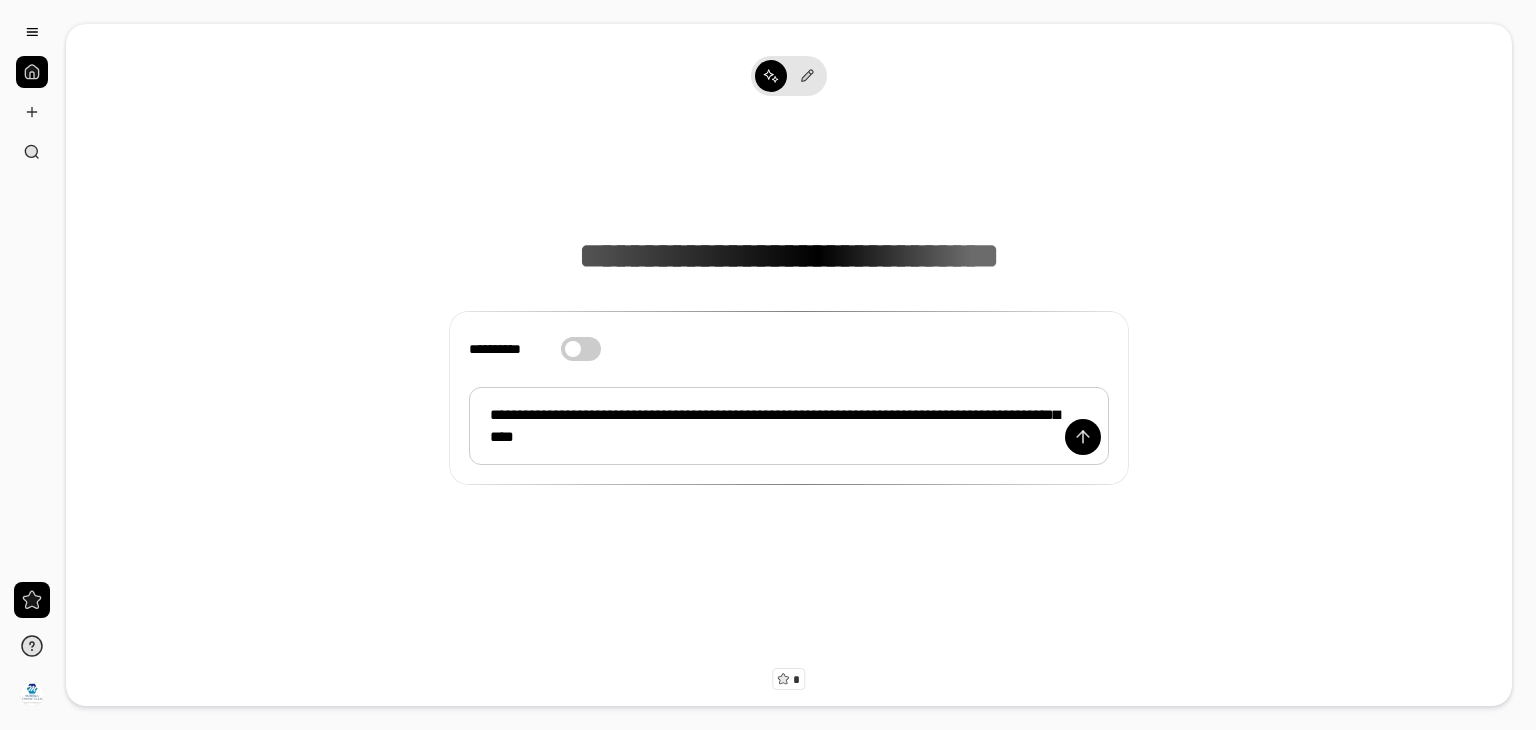 click on "**********" at bounding box center [789, 426] 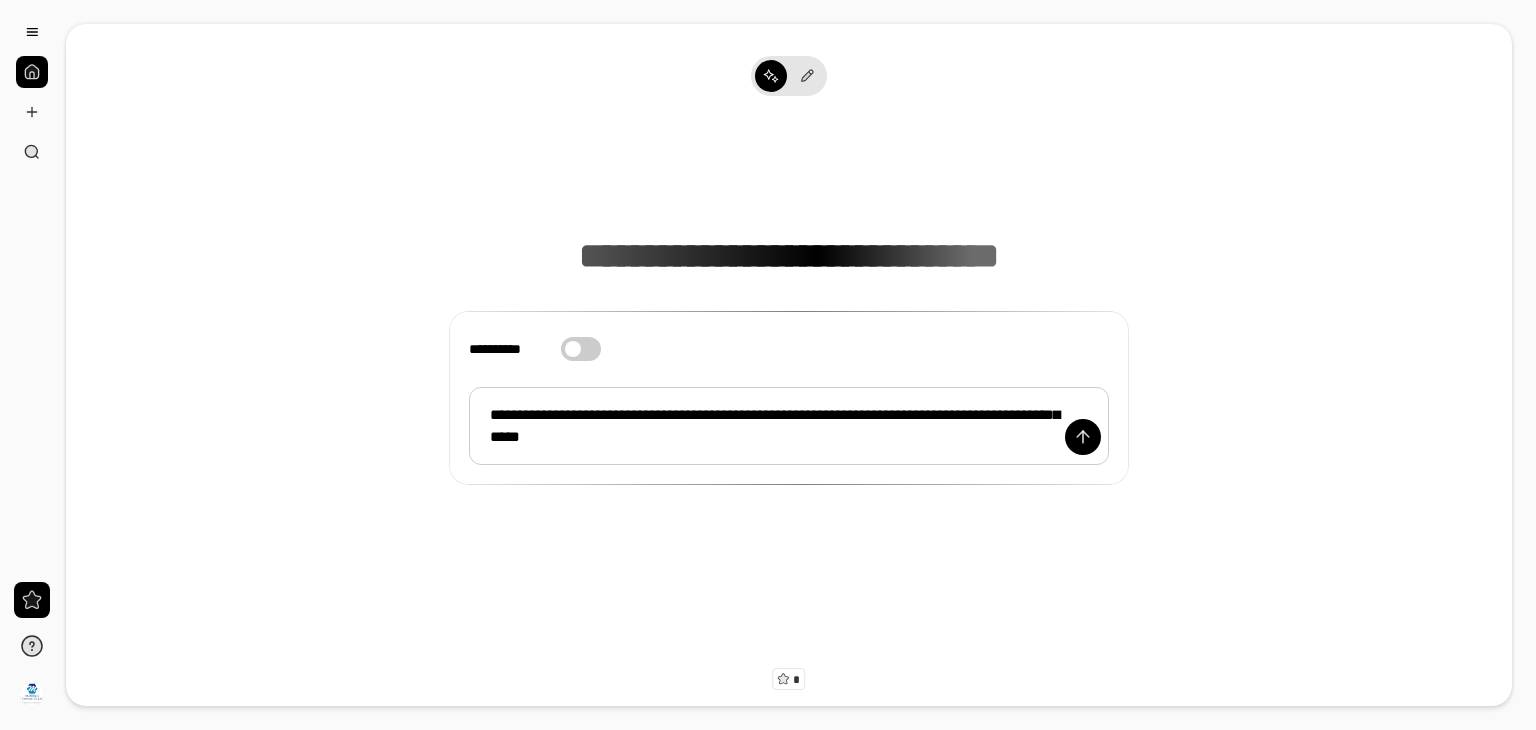 click on "**********" at bounding box center (789, 426) 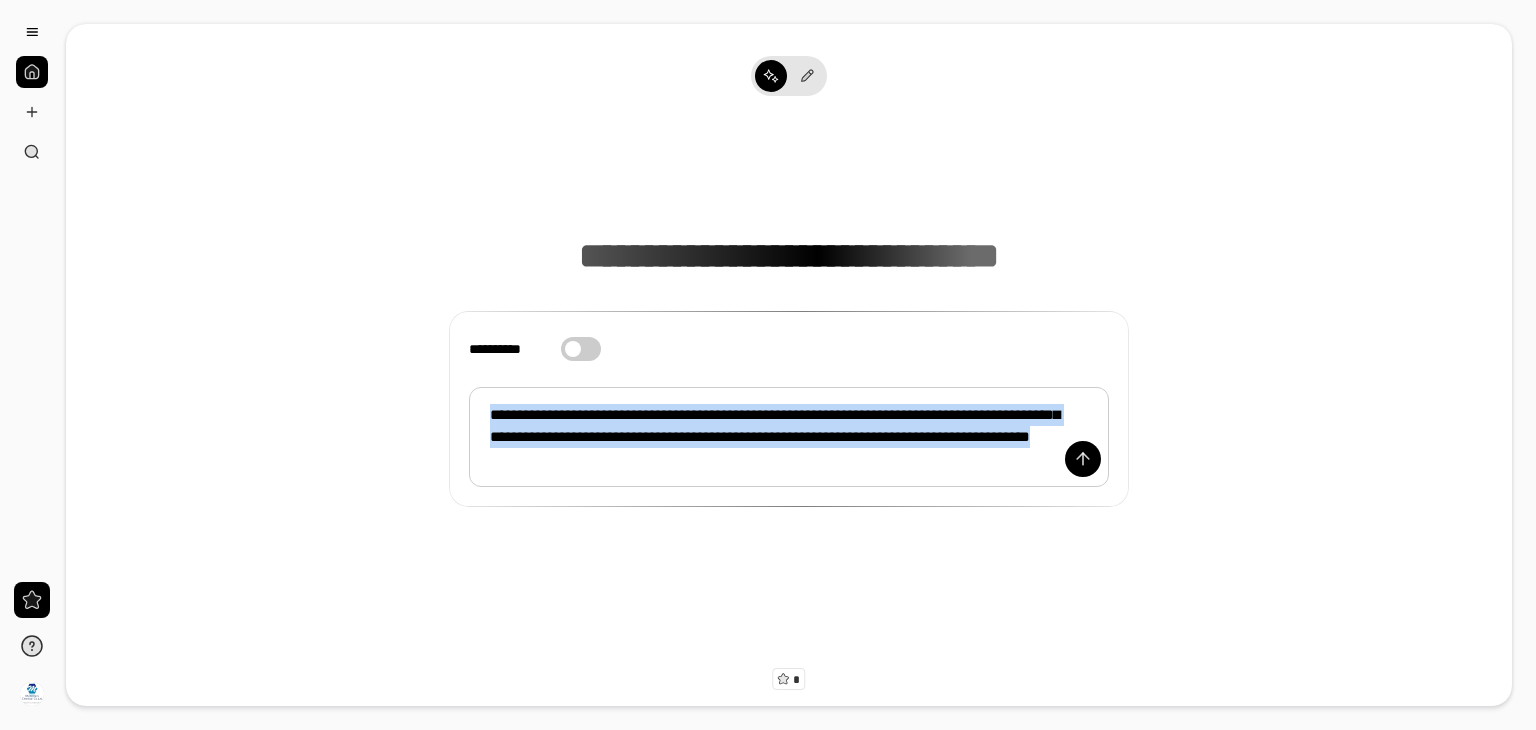 drag, startPoint x: 838, startPoint y: 457, endPoint x: 379, endPoint y: 375, distance: 466.2671 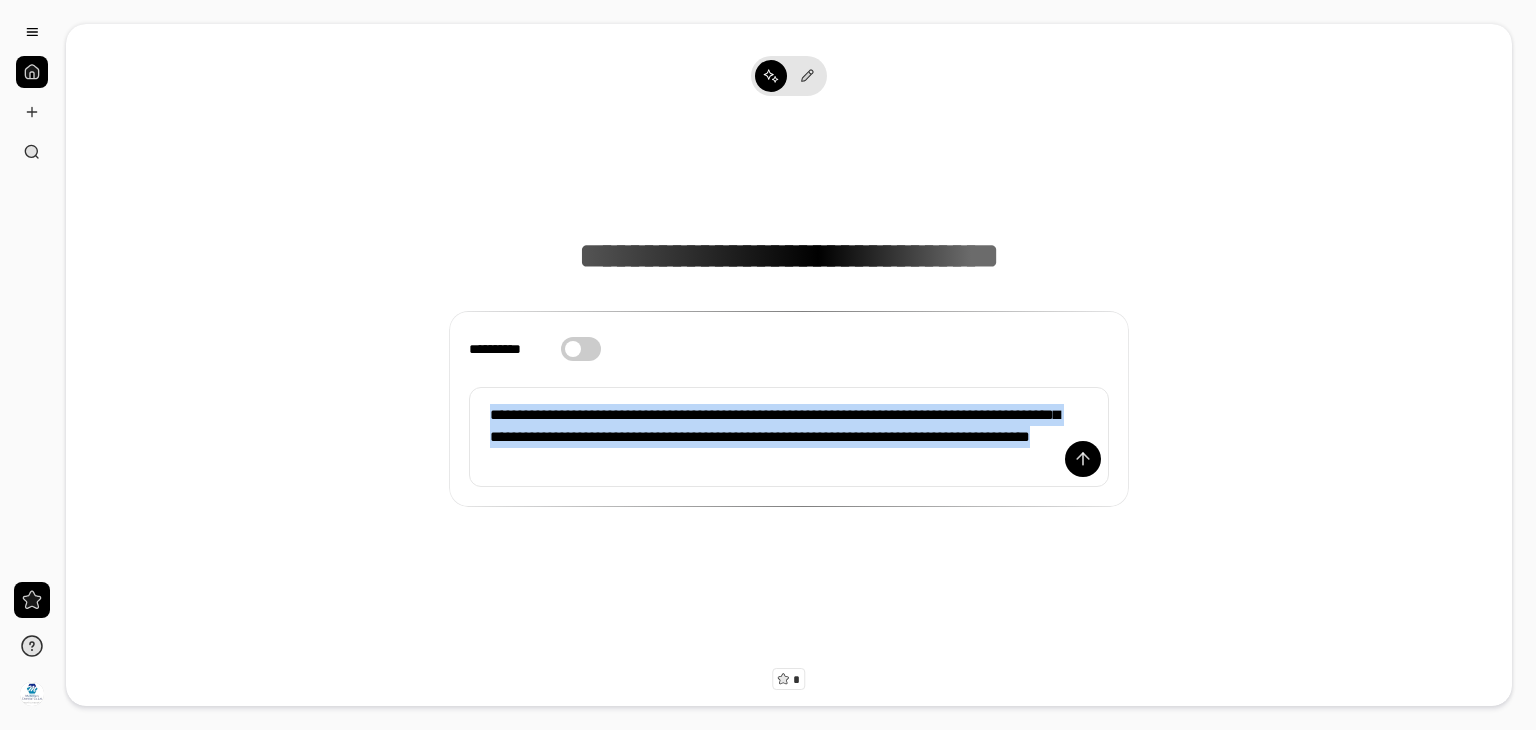 scroll, scrollTop: 15, scrollLeft: 0, axis: vertical 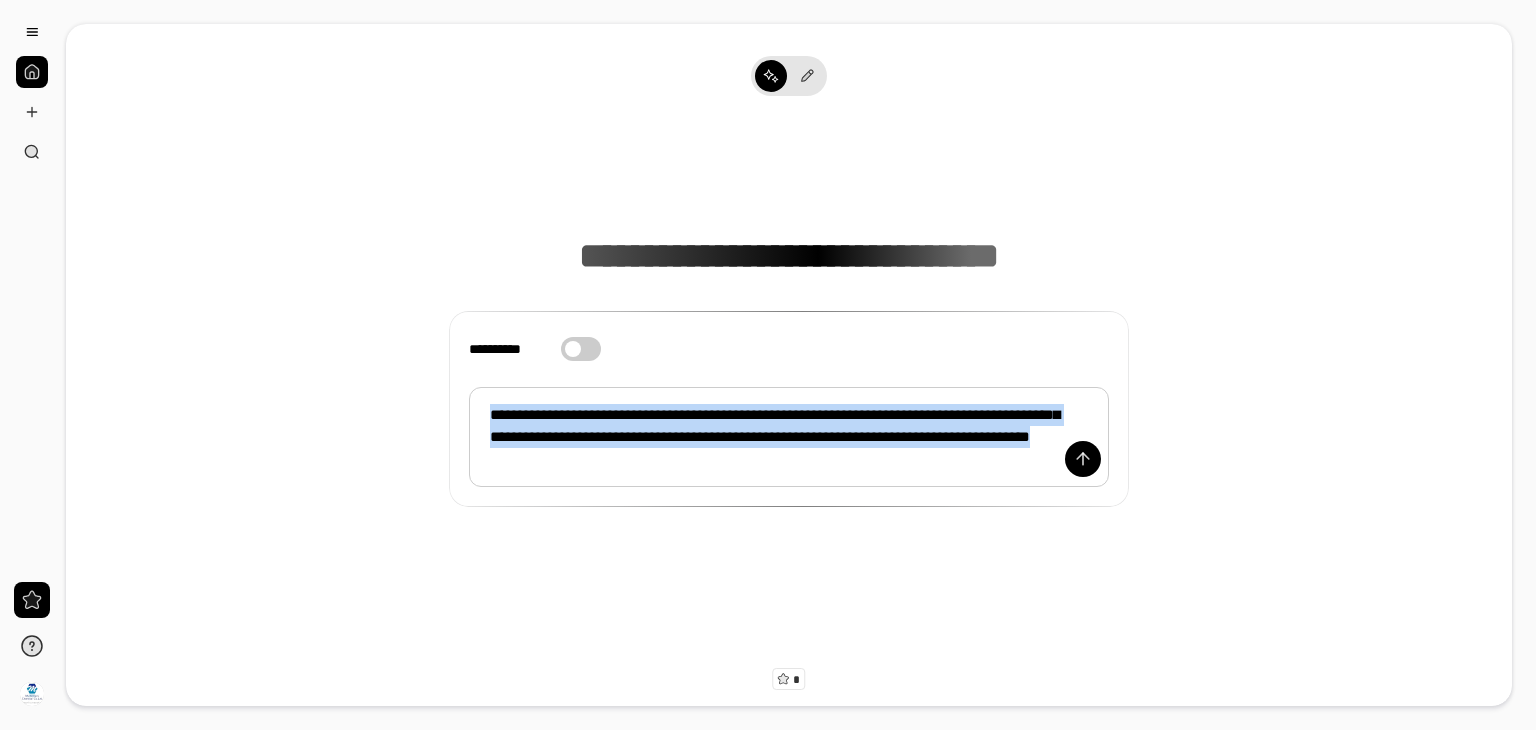 click on "**********" at bounding box center (789, 437) 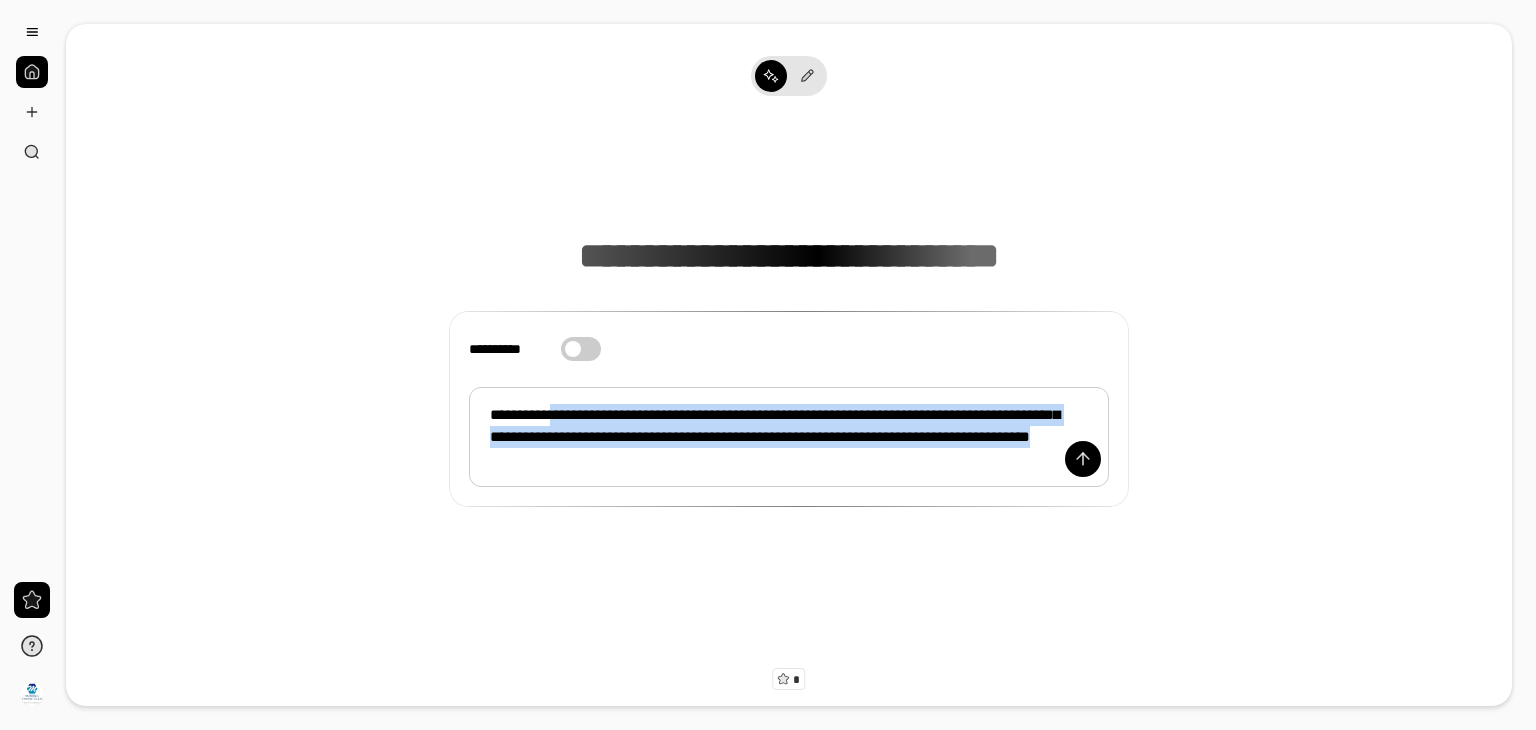 drag, startPoint x: 836, startPoint y: 462, endPoint x: 564, endPoint y: 419, distance: 275.37793 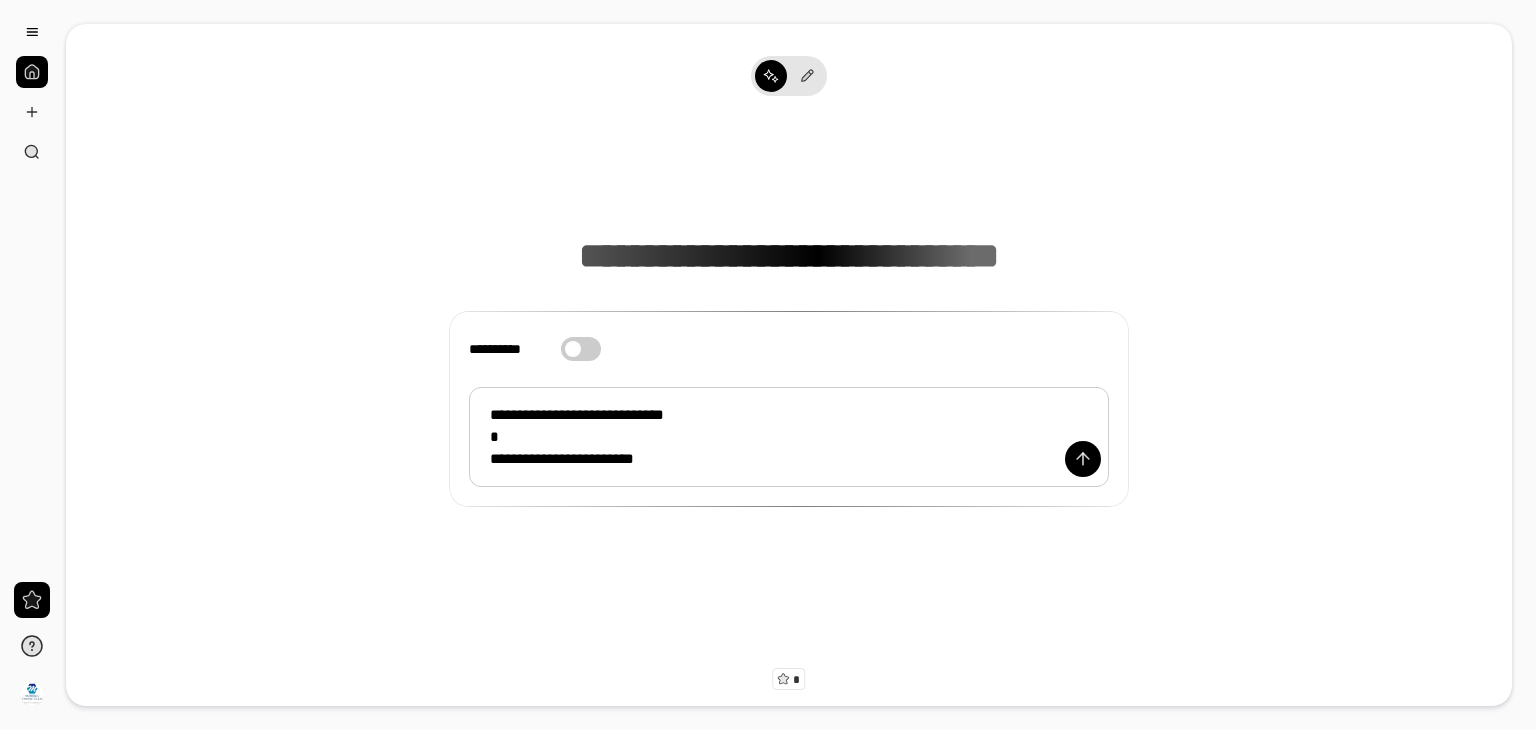 click on "**********" at bounding box center [789, 437] 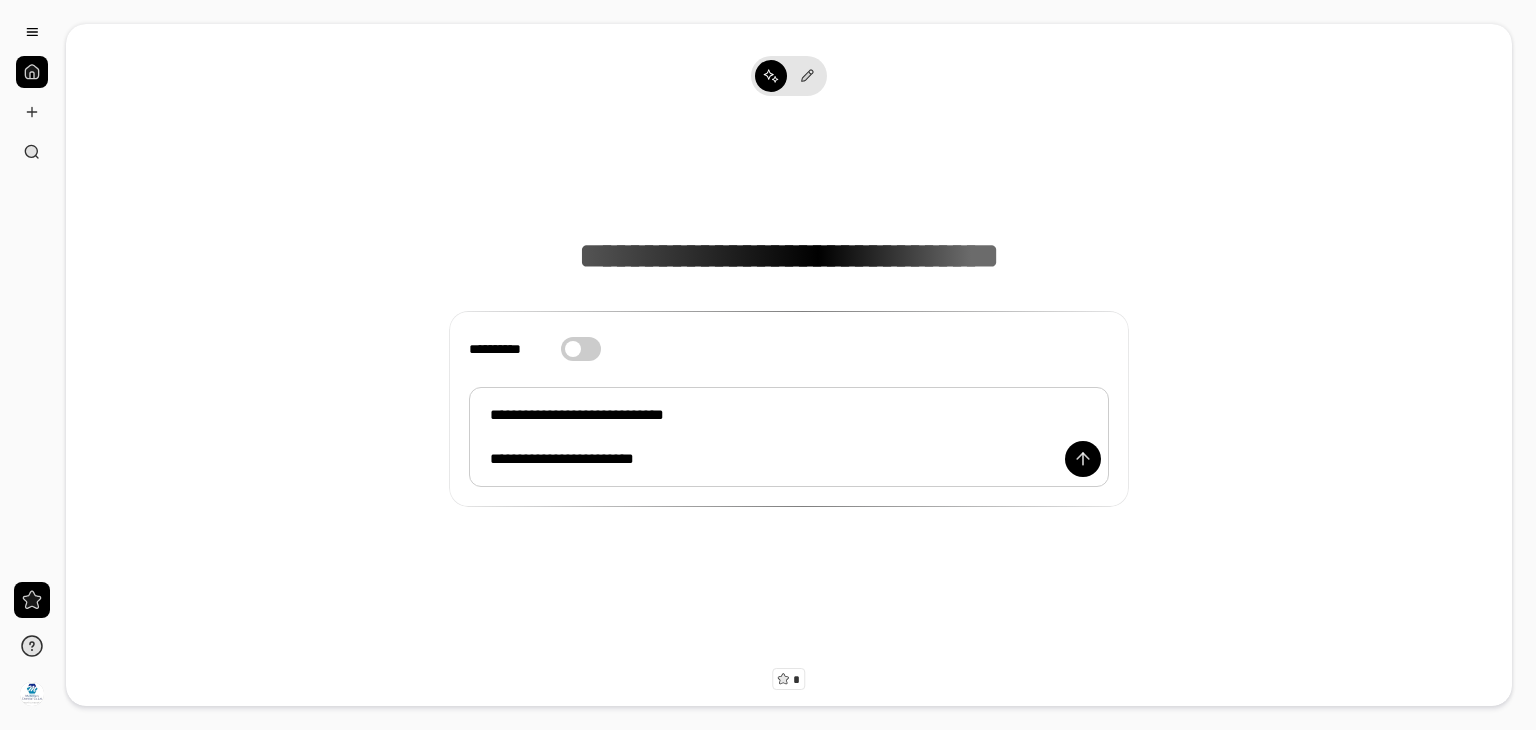 click on "**********" at bounding box center (789, 437) 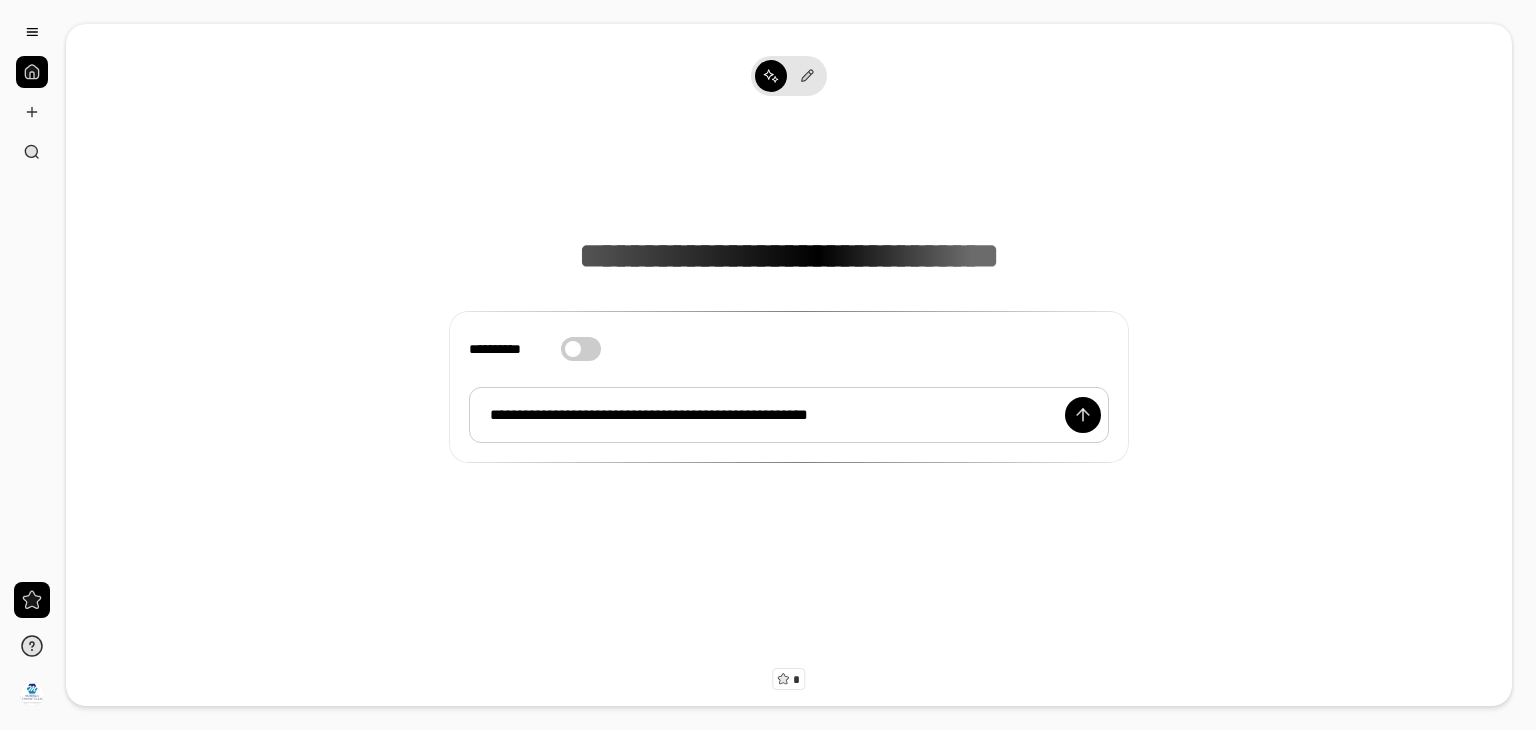 click on "**********" at bounding box center [789, 415] 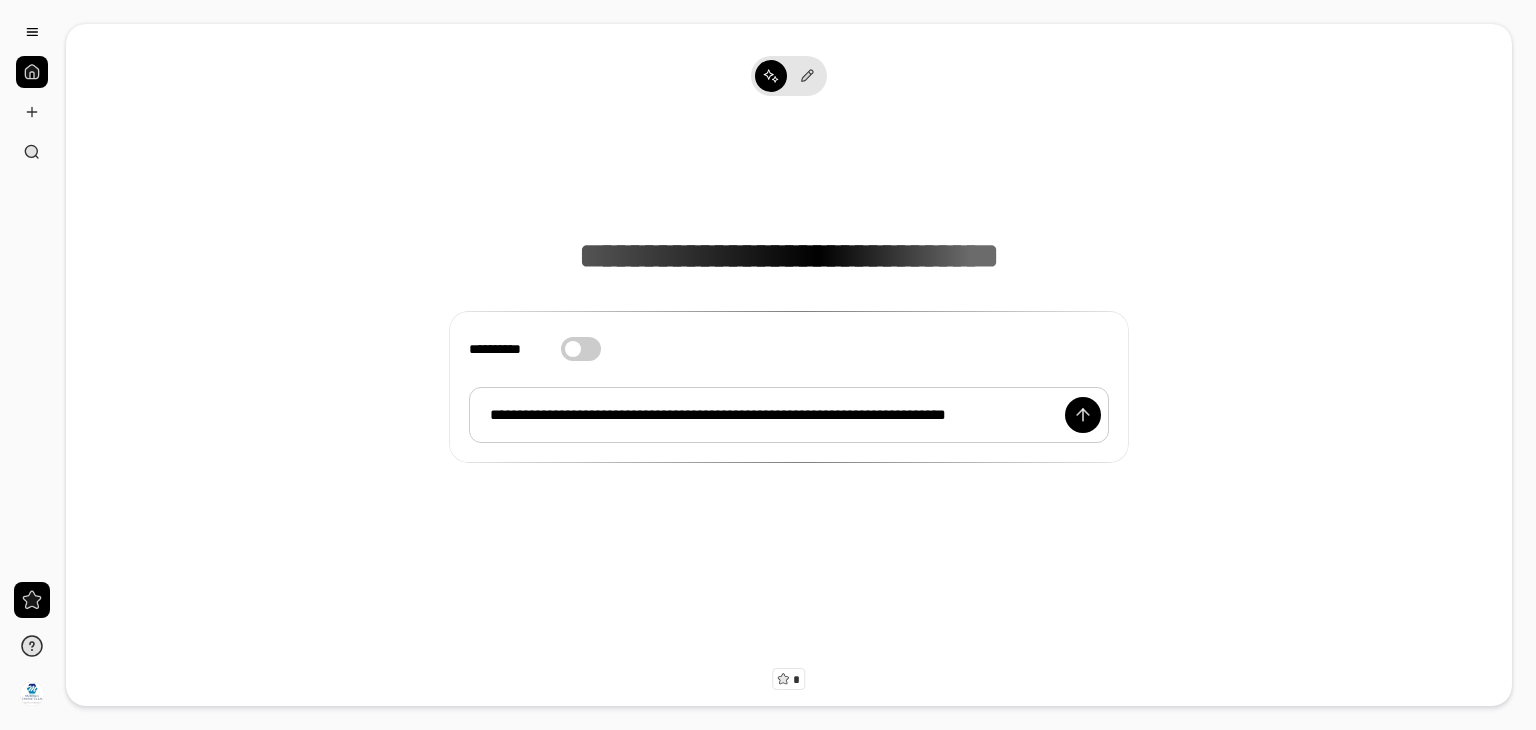 click on "**********" at bounding box center [789, 415] 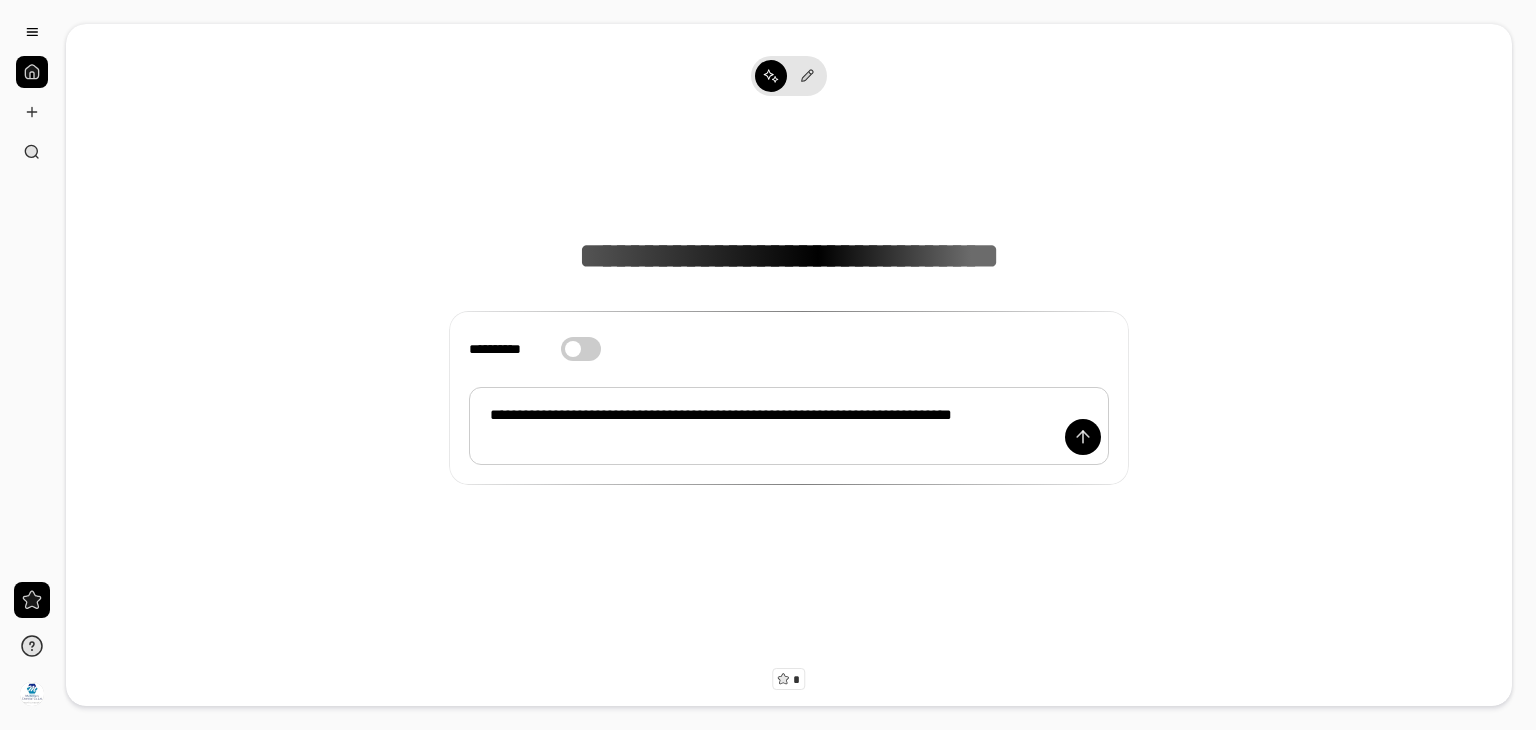 click on "**********" at bounding box center [789, 426] 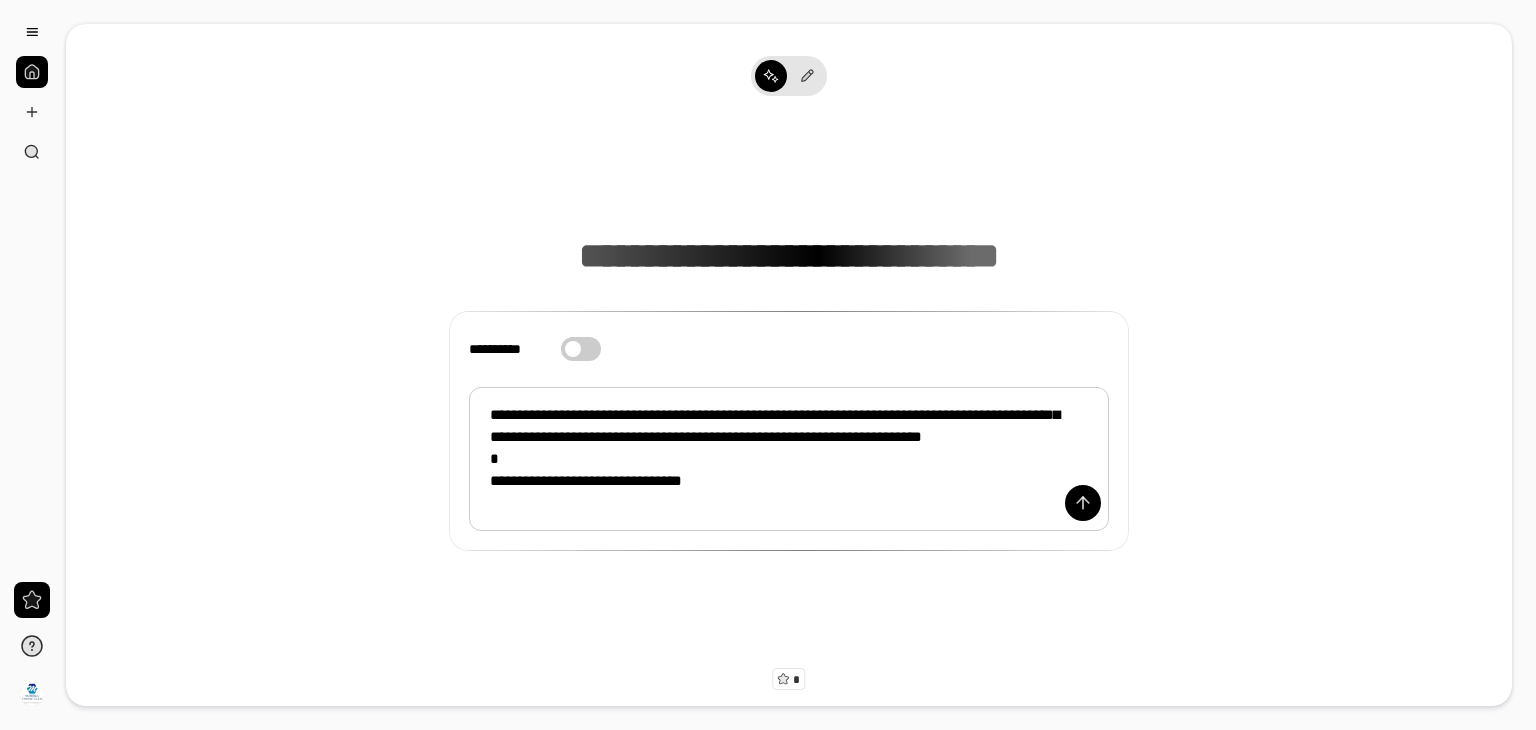 click on "**********" at bounding box center [789, 459] 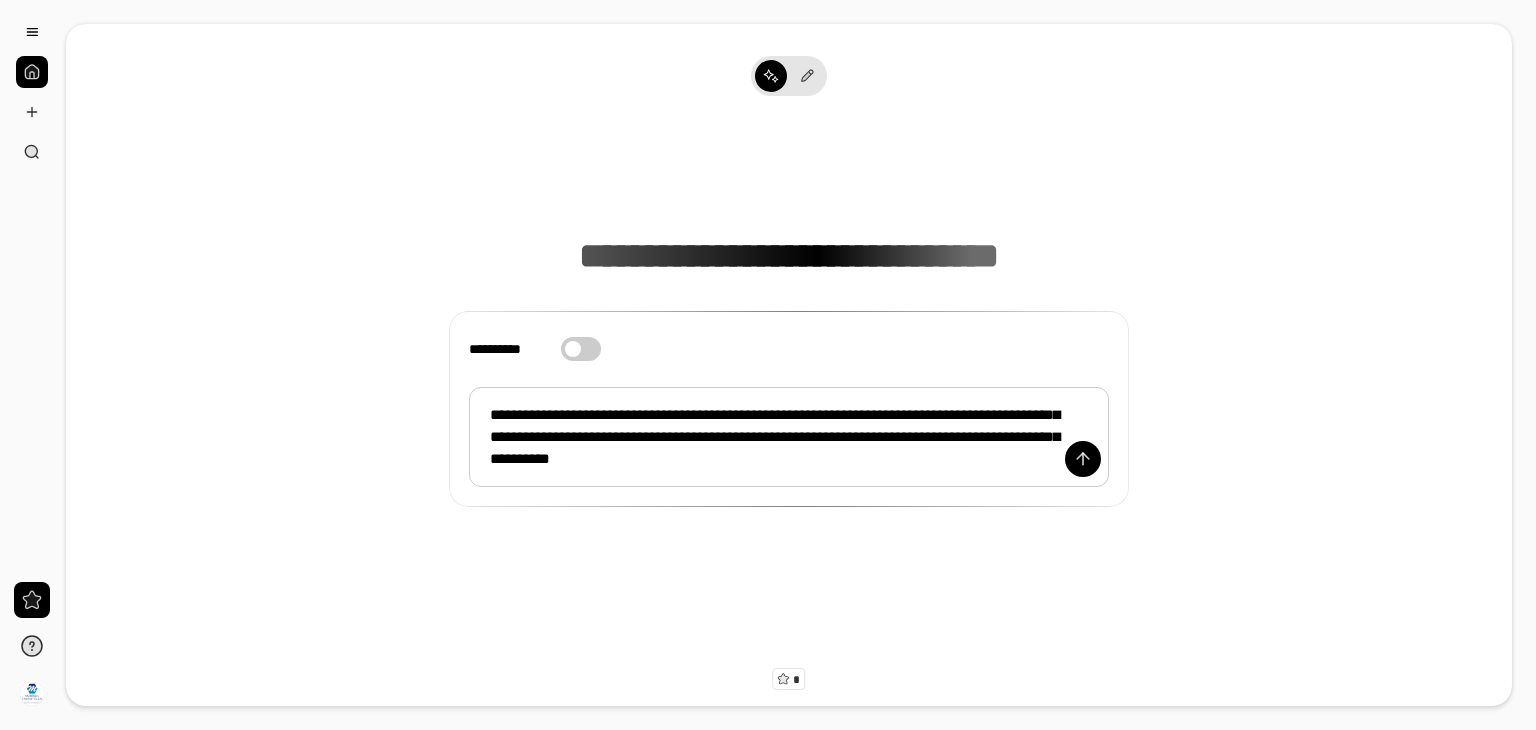 click on "**********" at bounding box center [789, 437] 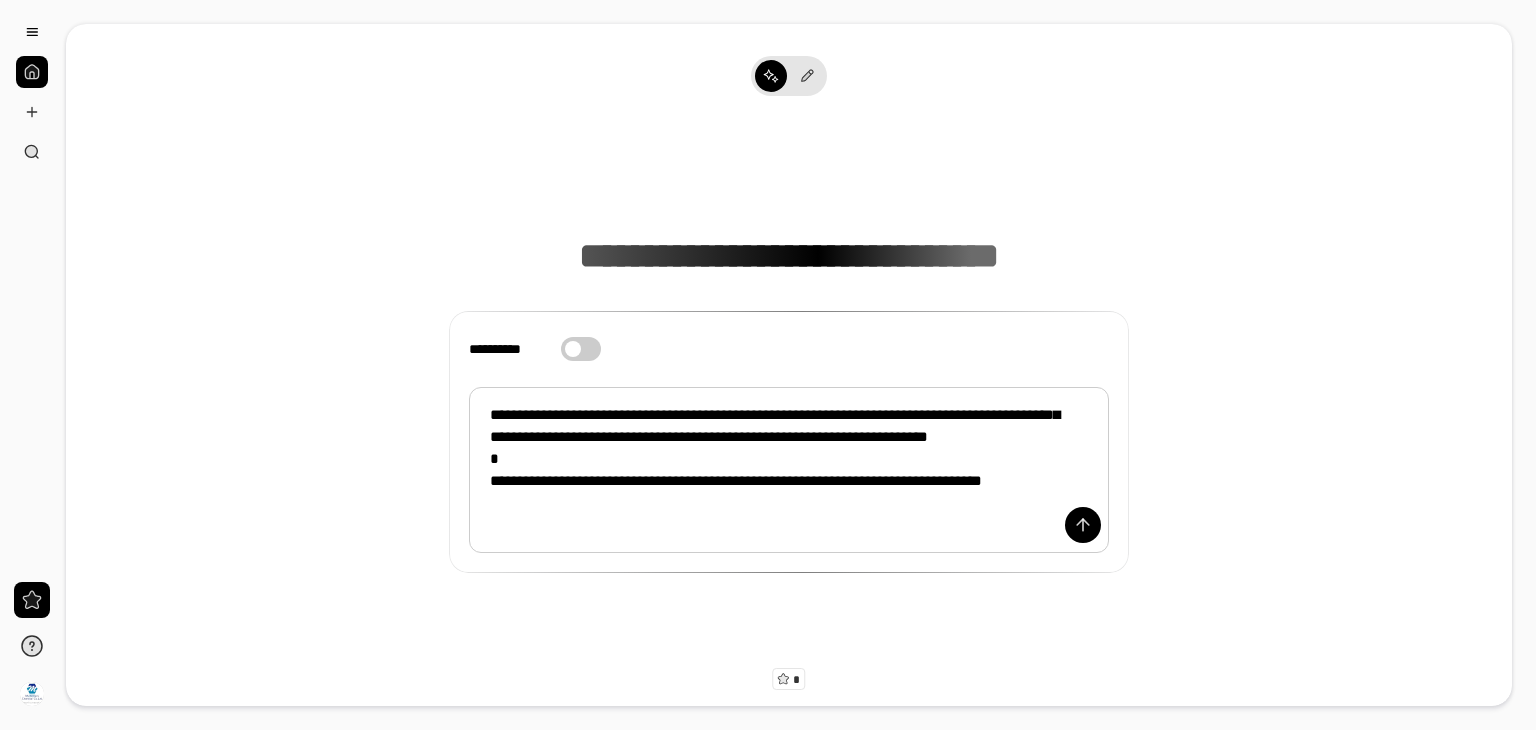 click on "**********" at bounding box center [789, 470] 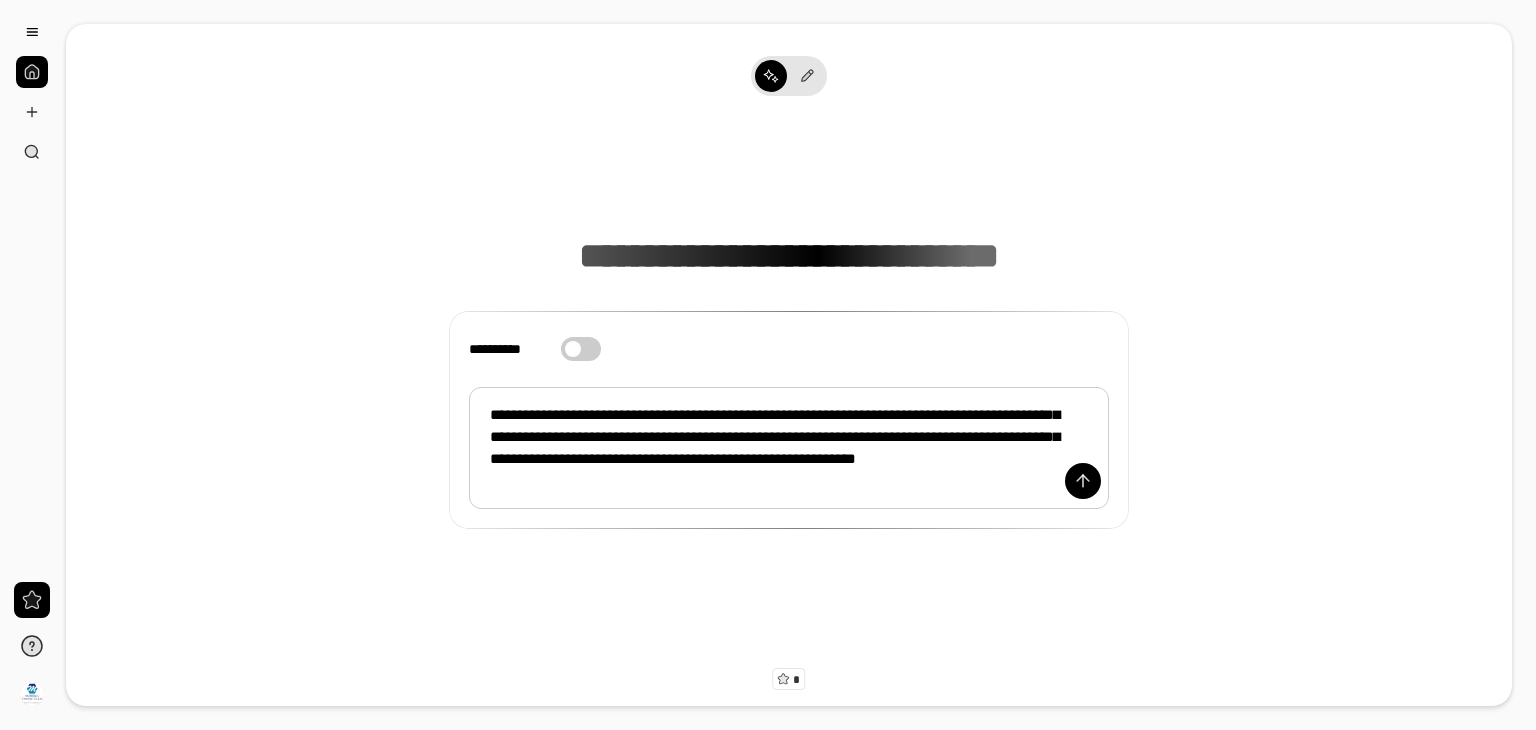 click on "**********" at bounding box center (789, 448) 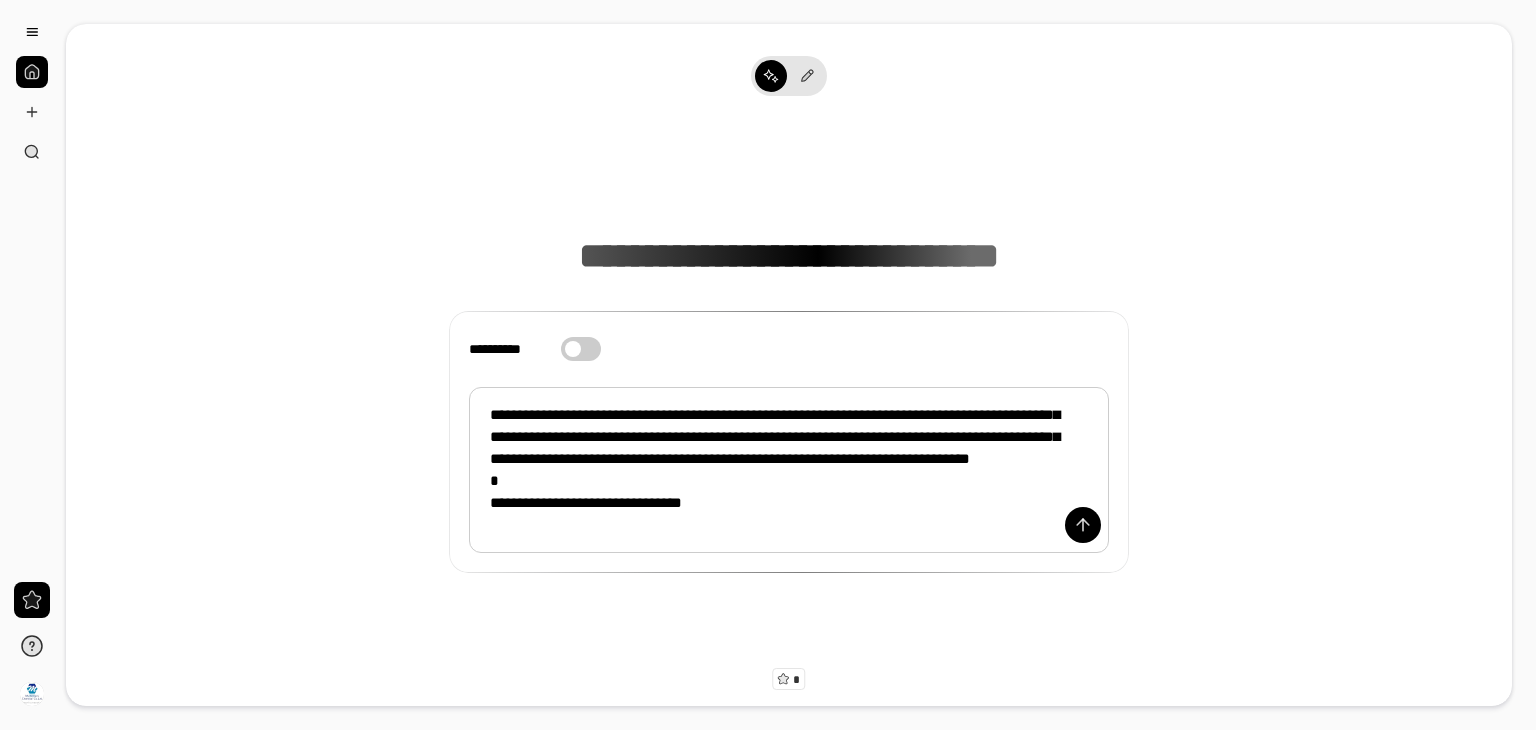click on "**********" at bounding box center [789, 470] 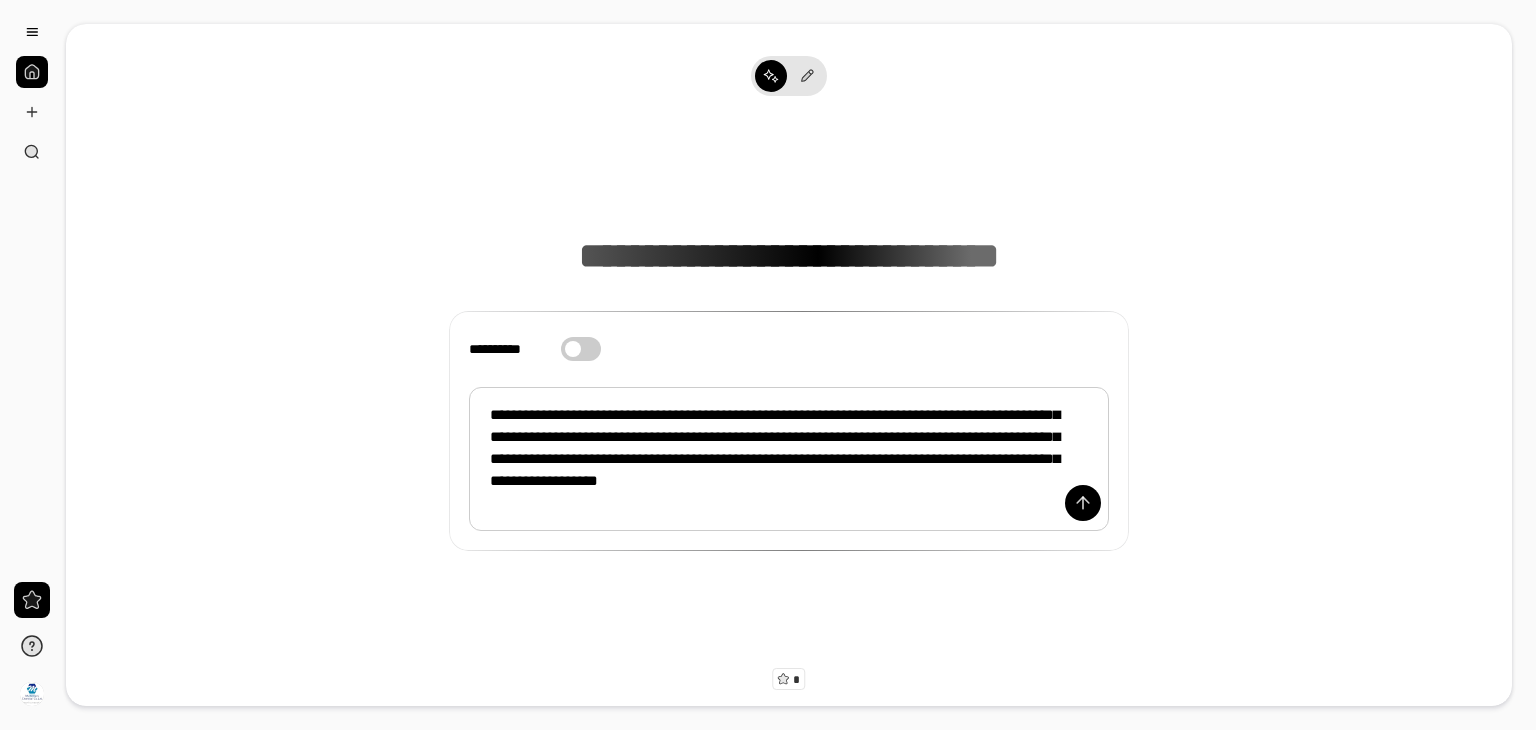 click on "**********" at bounding box center [789, 459] 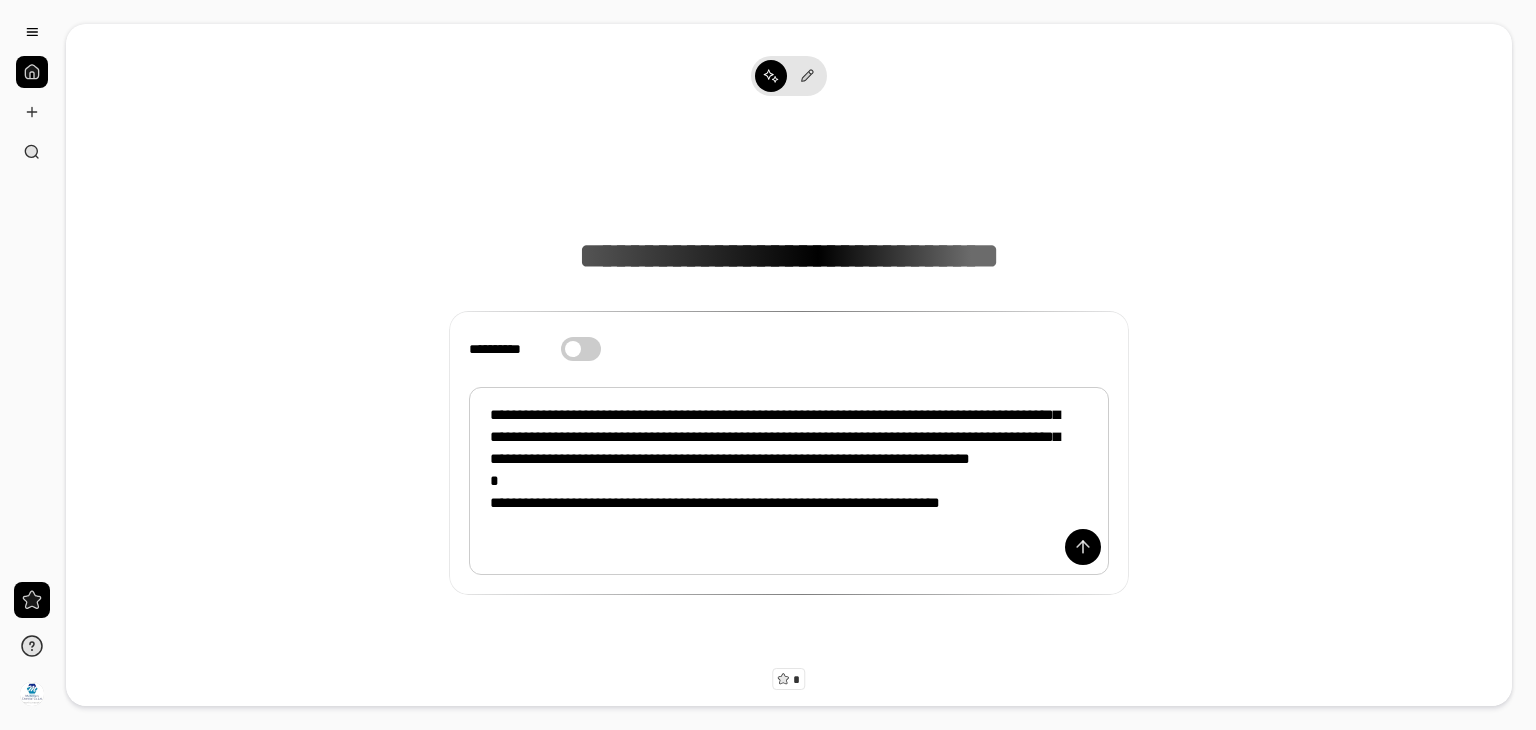 click on "**********" at bounding box center [789, 481] 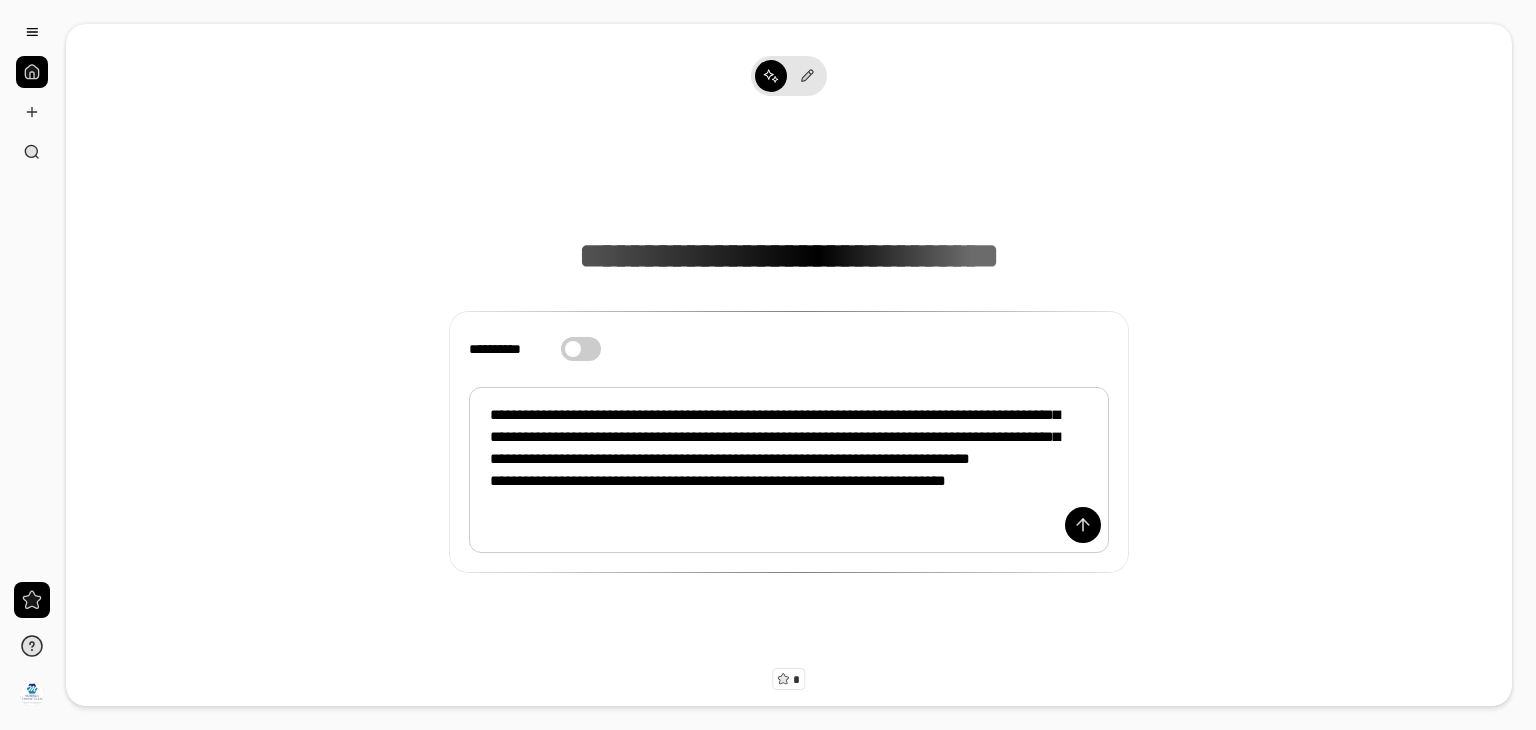 click on "**********" at bounding box center (789, 470) 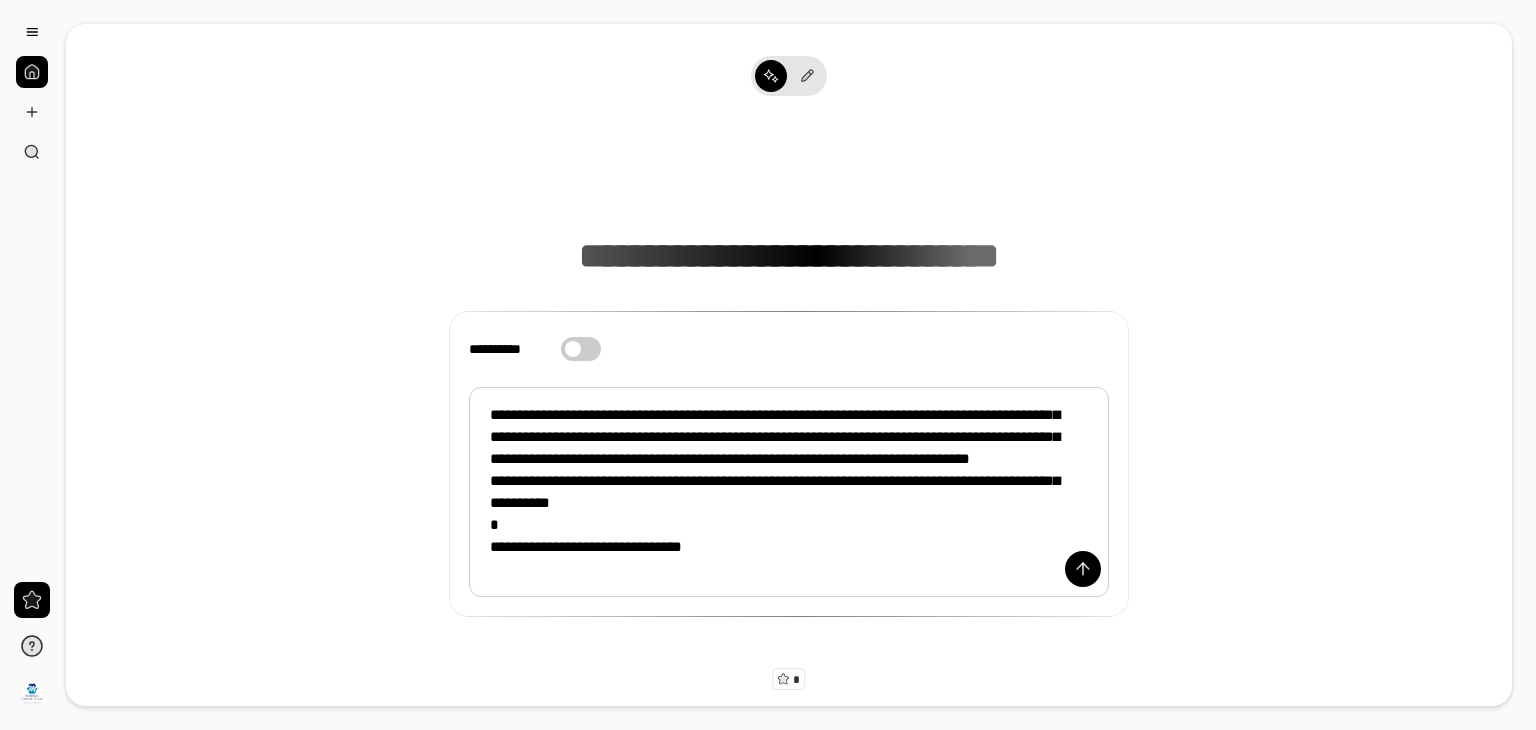 click on "**********" at bounding box center (789, 492) 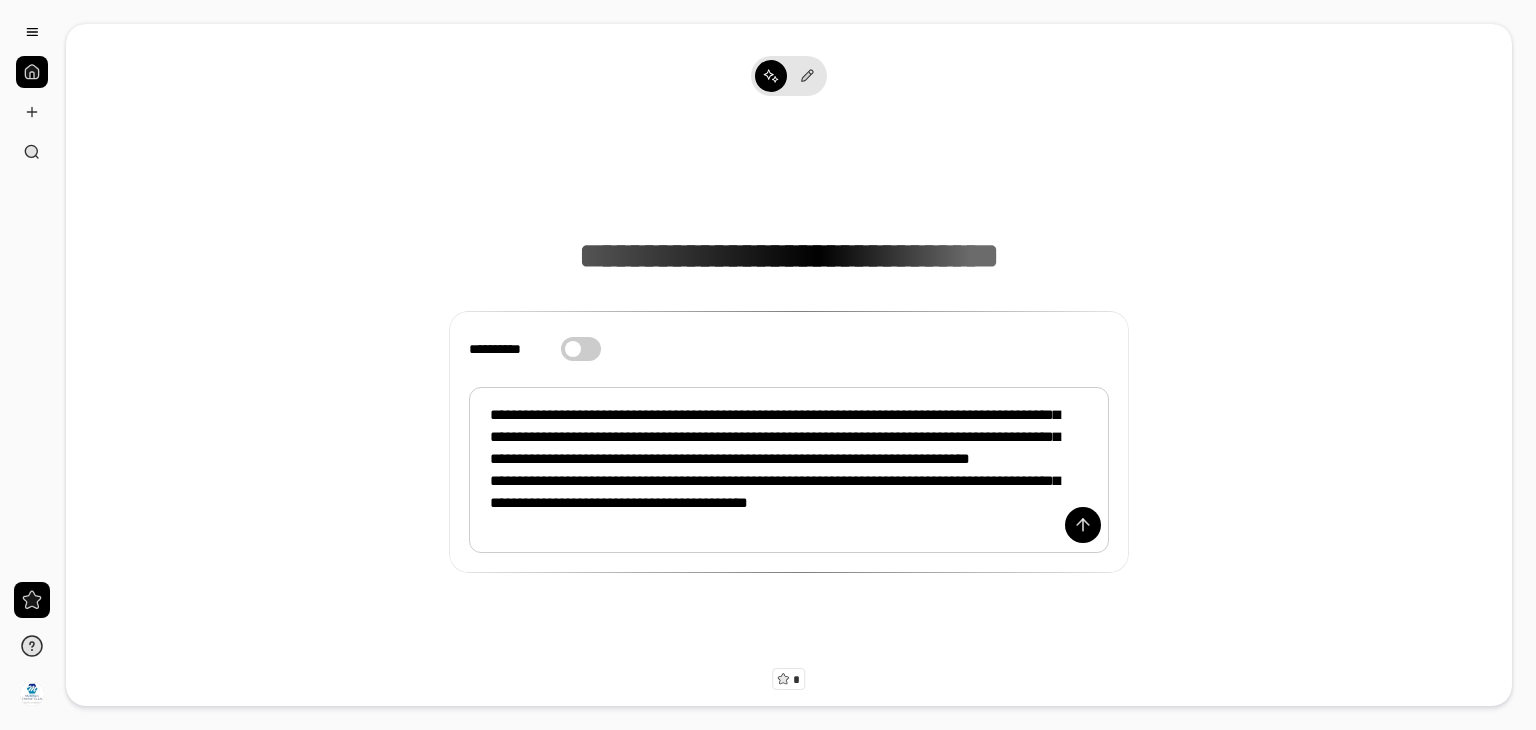 click on "**********" at bounding box center [789, 470] 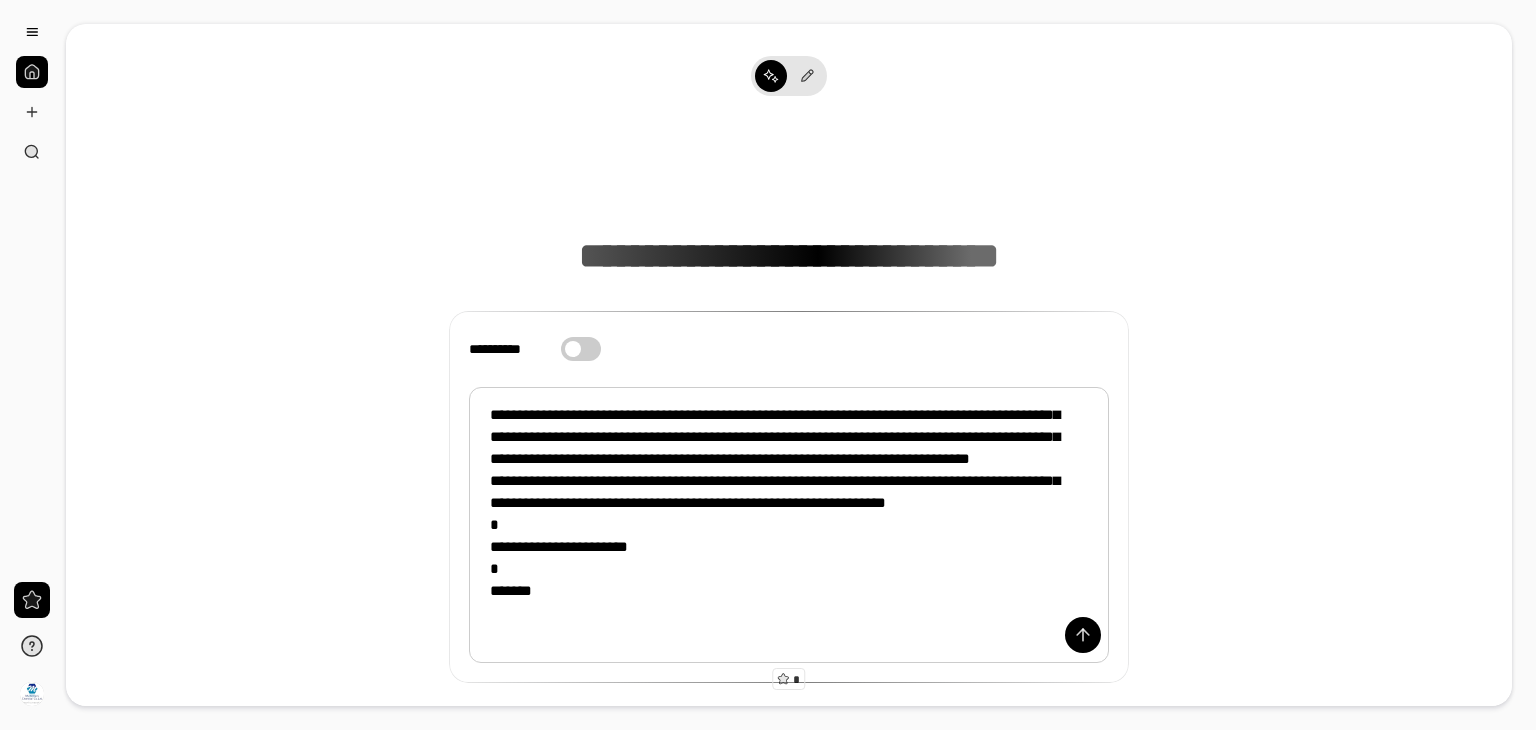 click on "**********" at bounding box center (789, 525) 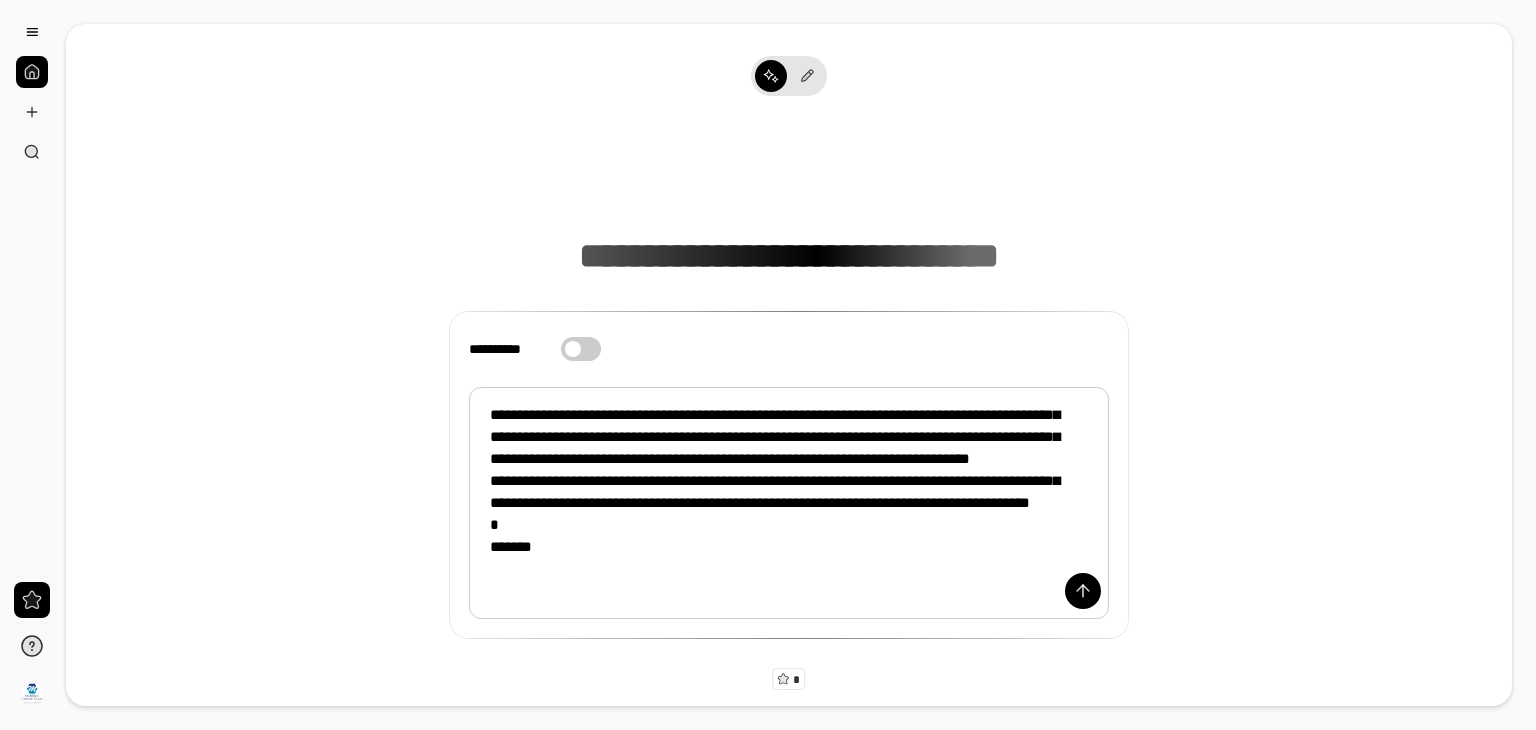 click on "**********" at bounding box center (789, 503) 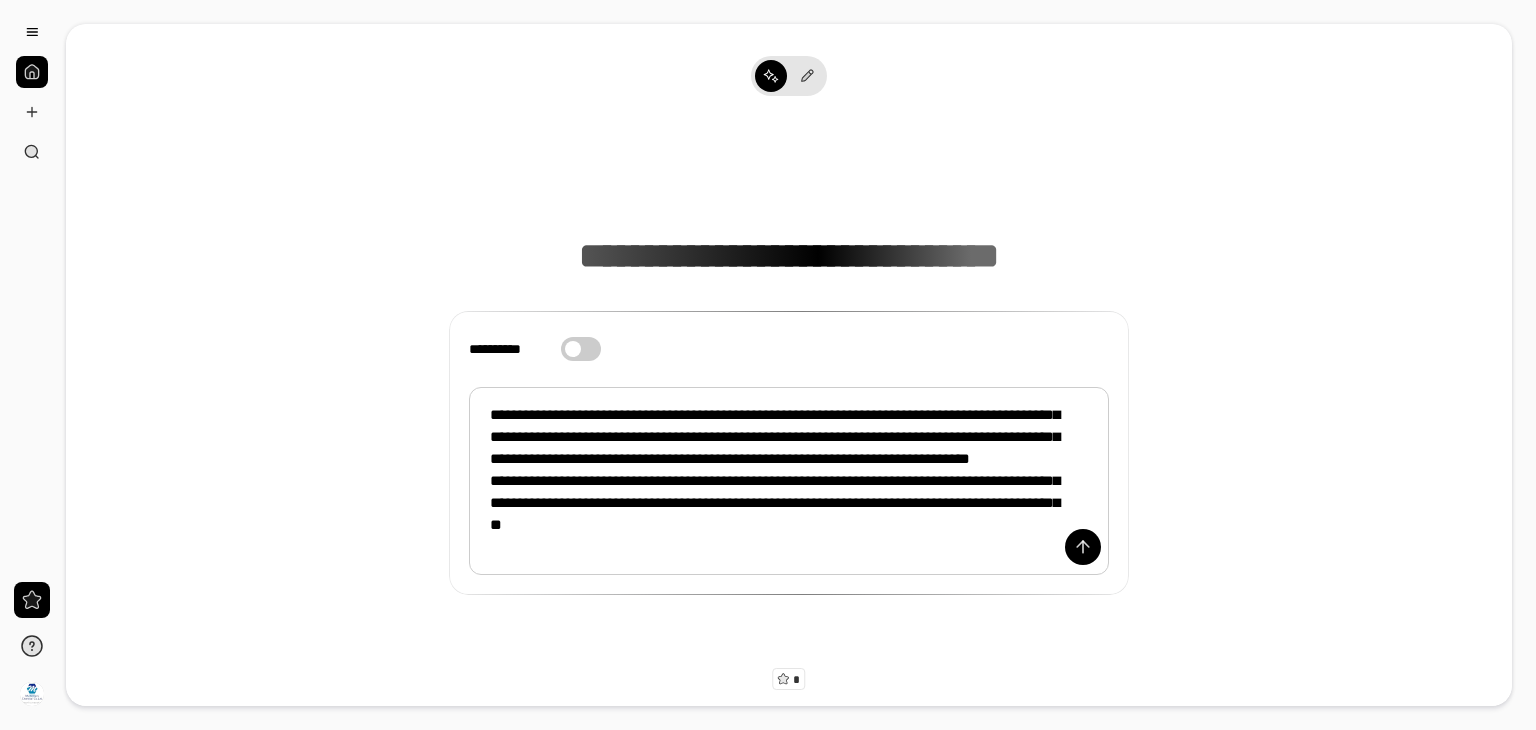 click on "**********" at bounding box center (789, 481) 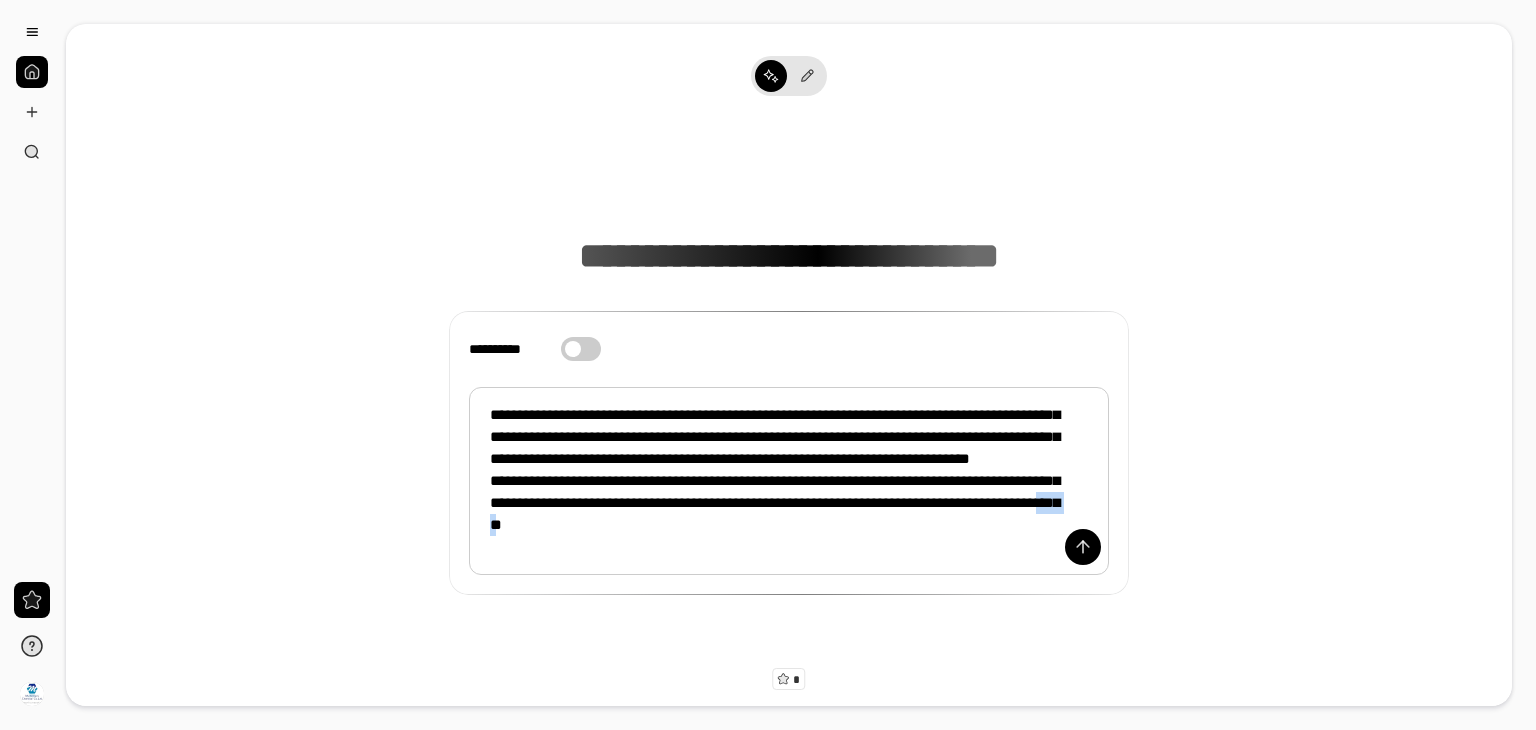 drag, startPoint x: 898, startPoint y: 543, endPoint x: 940, endPoint y: 543, distance: 42 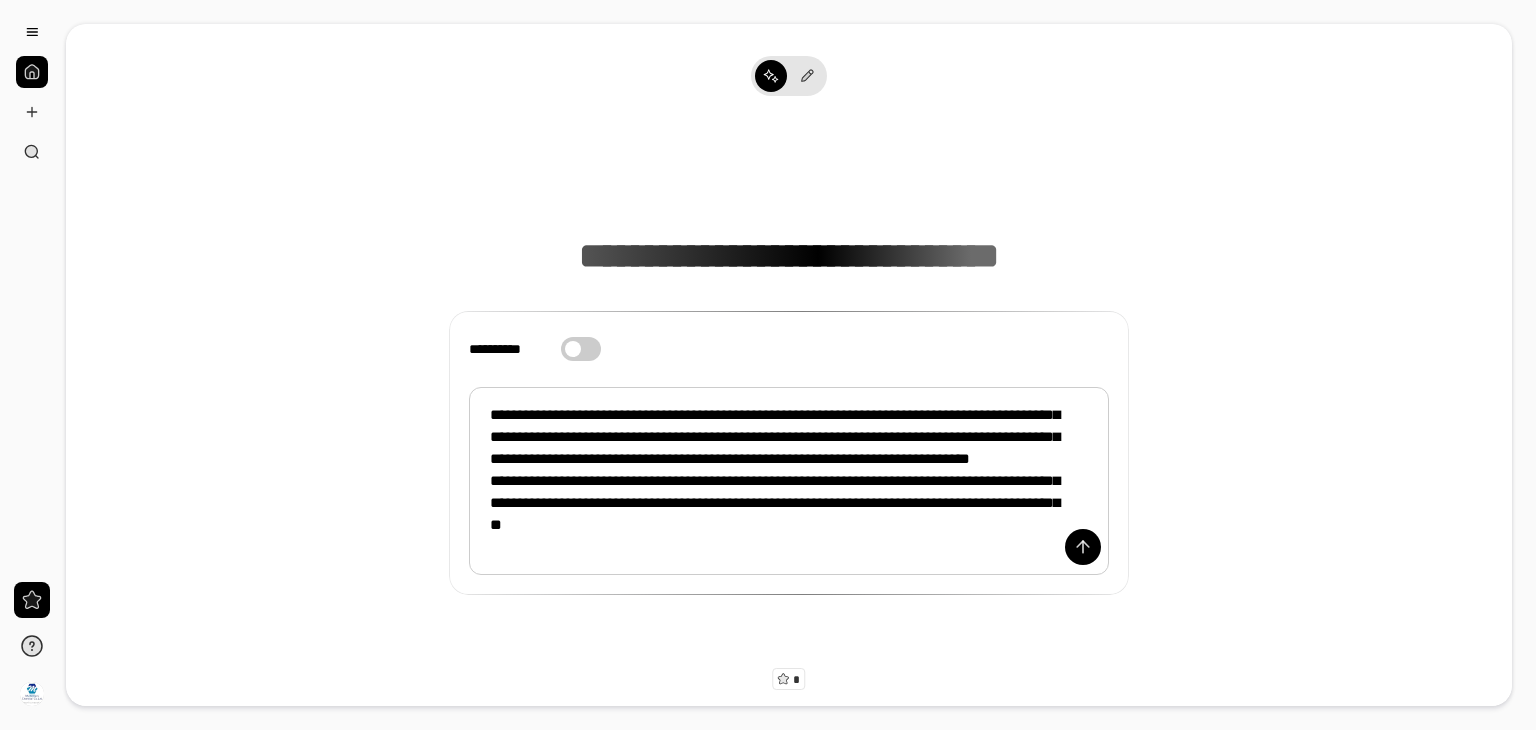 click on "**********" at bounding box center (789, 481) 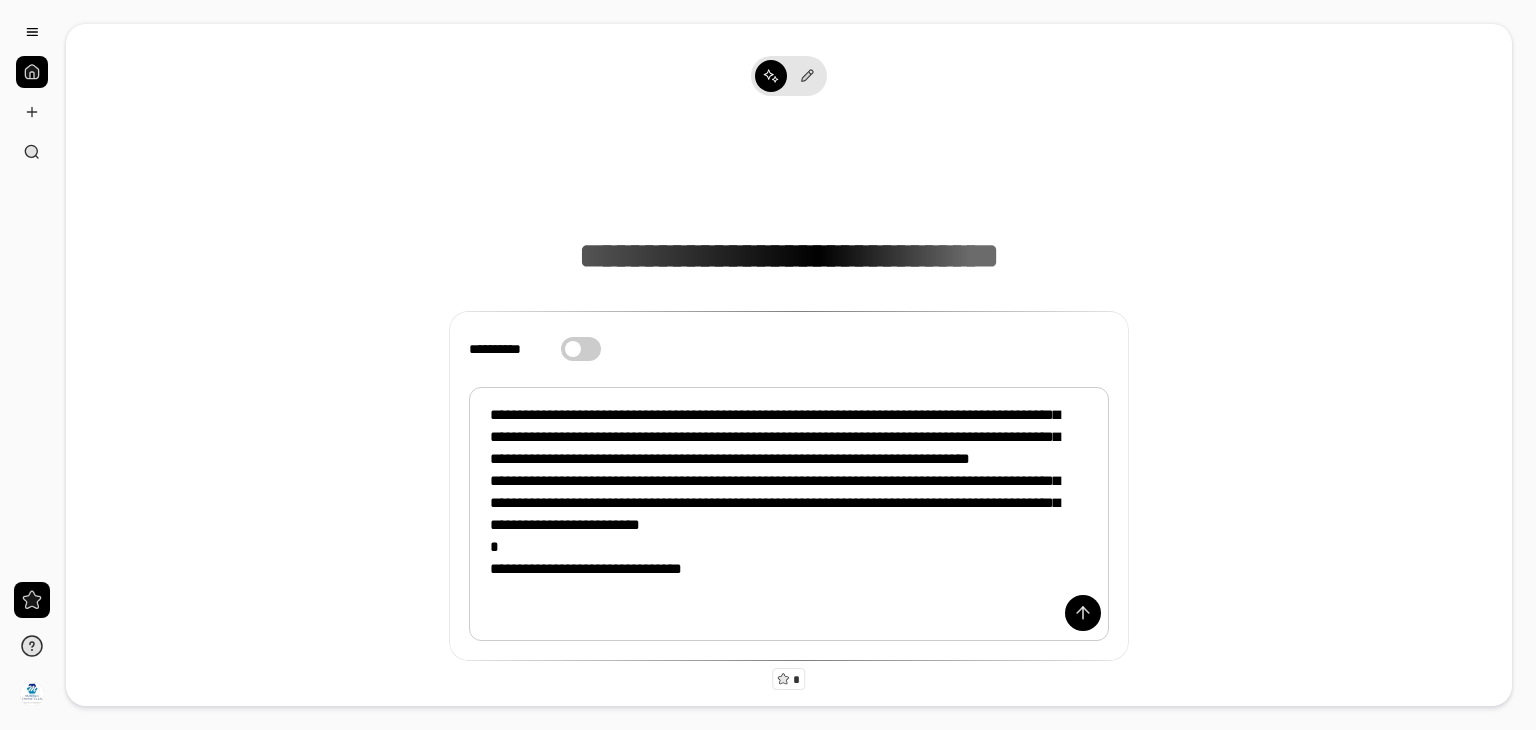 click on "**********" at bounding box center [789, 514] 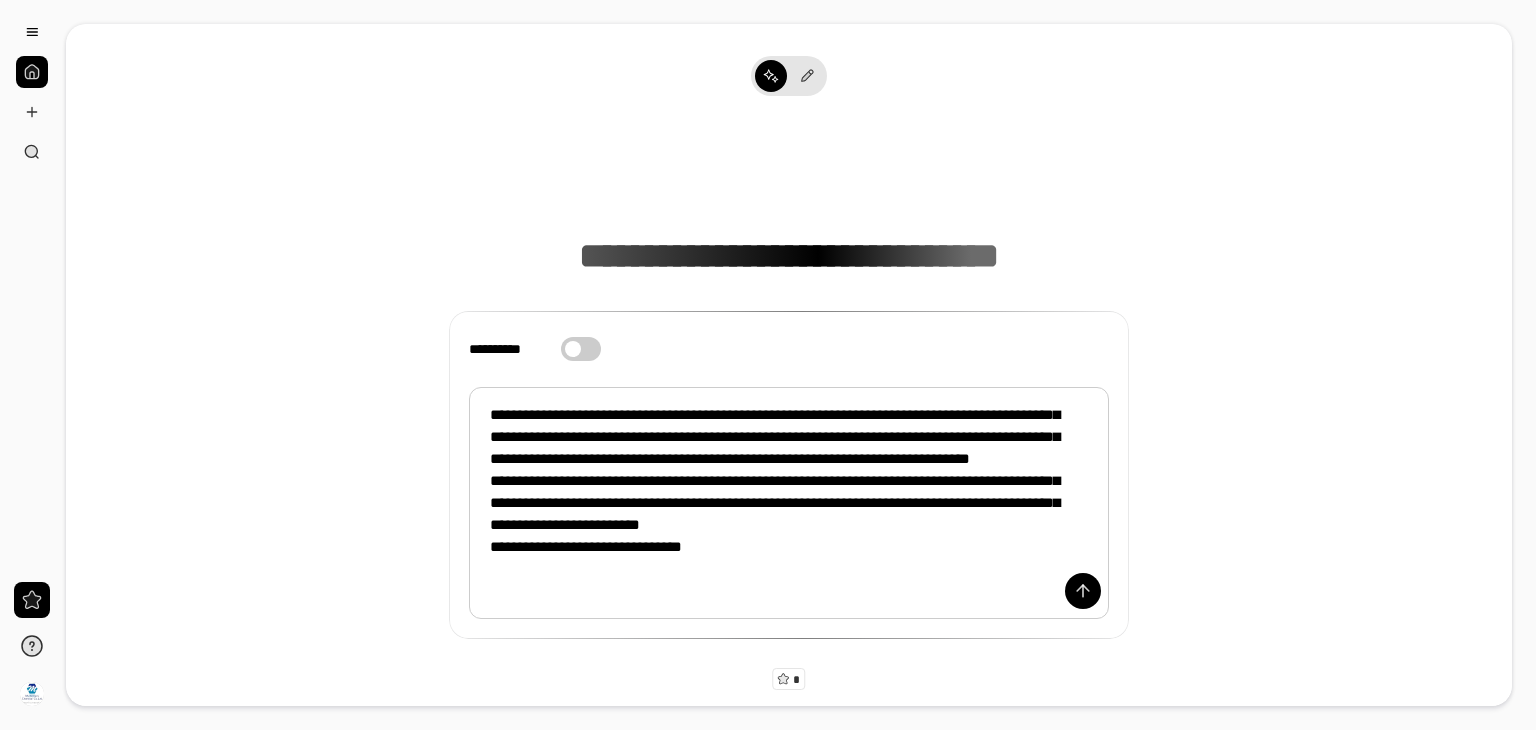 click on "**********" at bounding box center (789, 503) 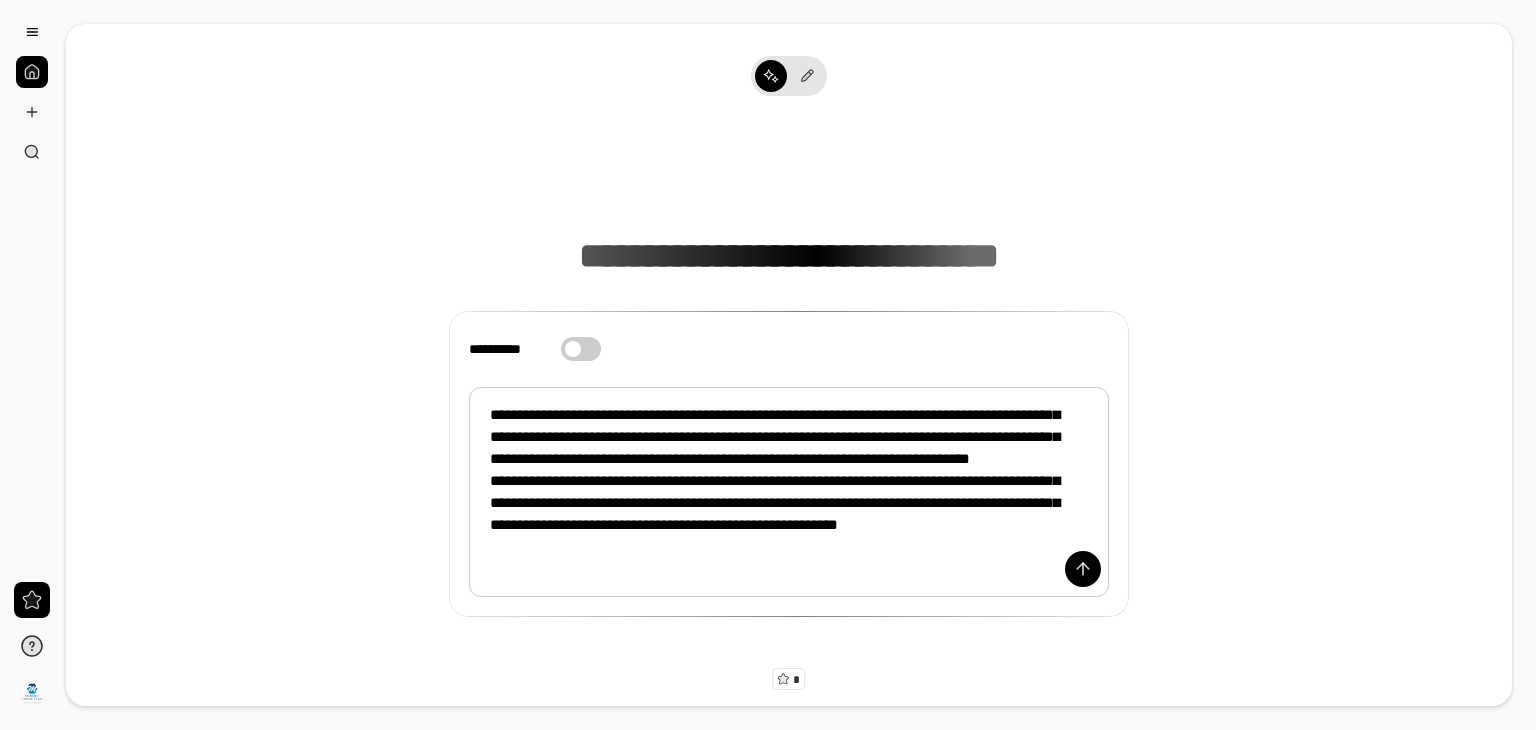 click on "**********" at bounding box center (789, 492) 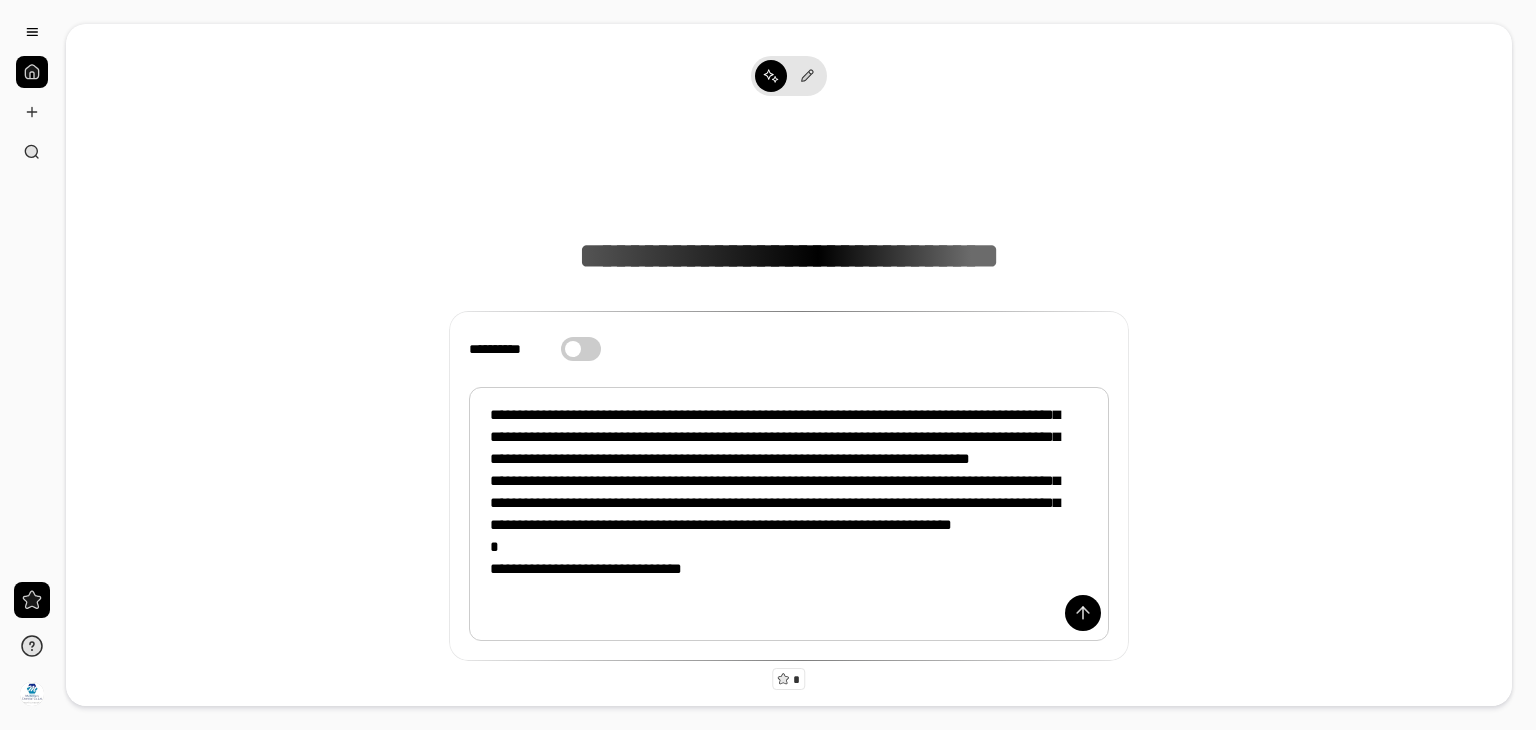 click on "**********" at bounding box center (789, 514) 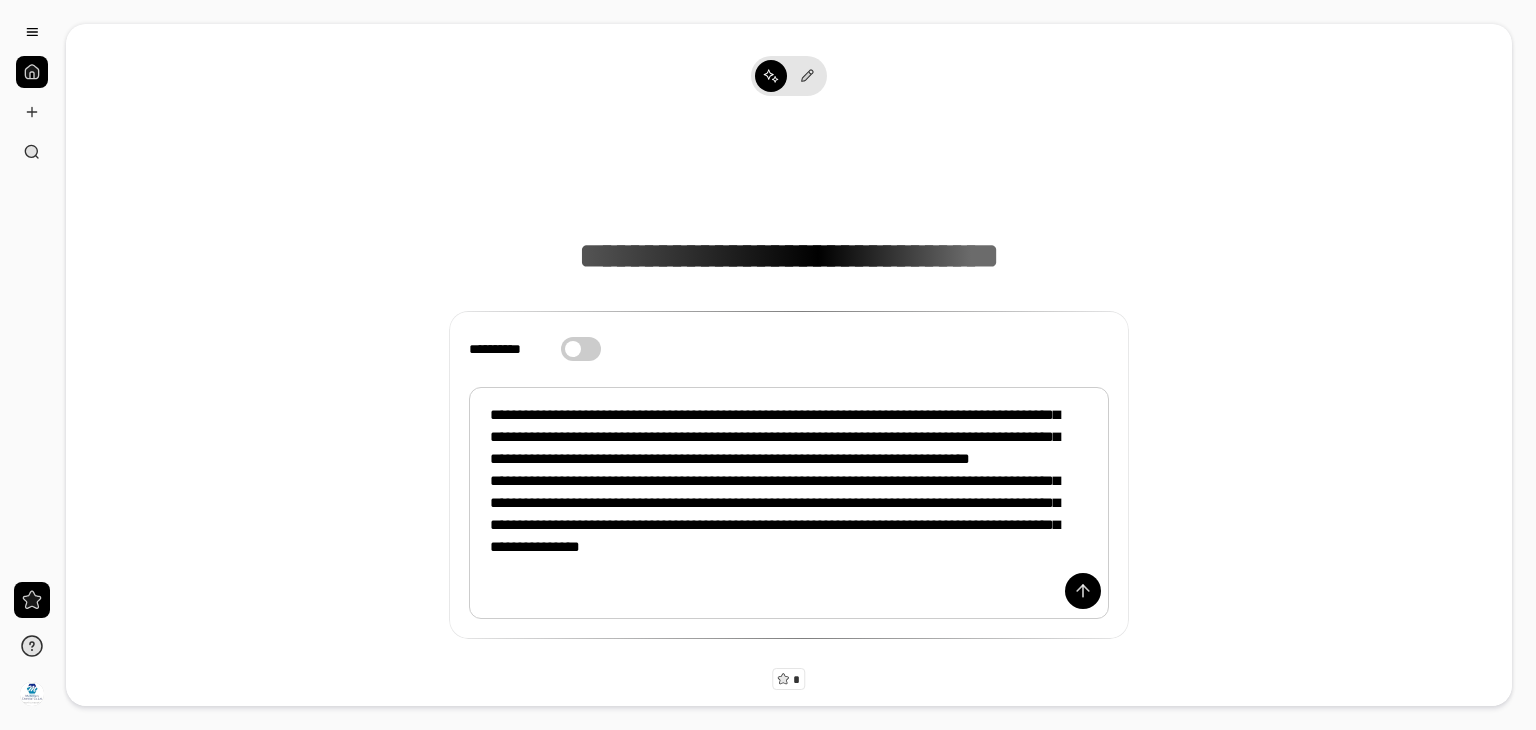 click on "**********" at bounding box center (789, 503) 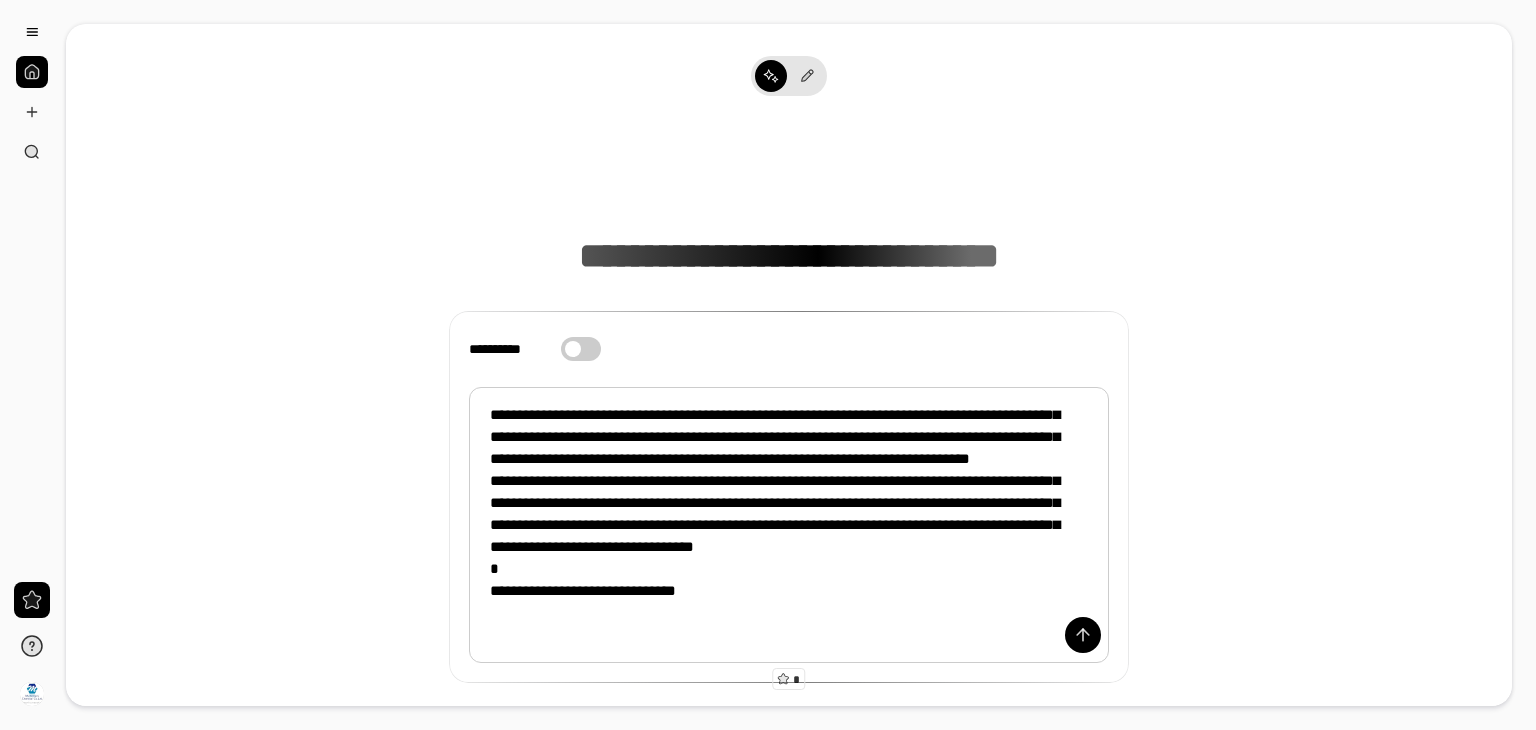 click on "**********" at bounding box center [789, 525] 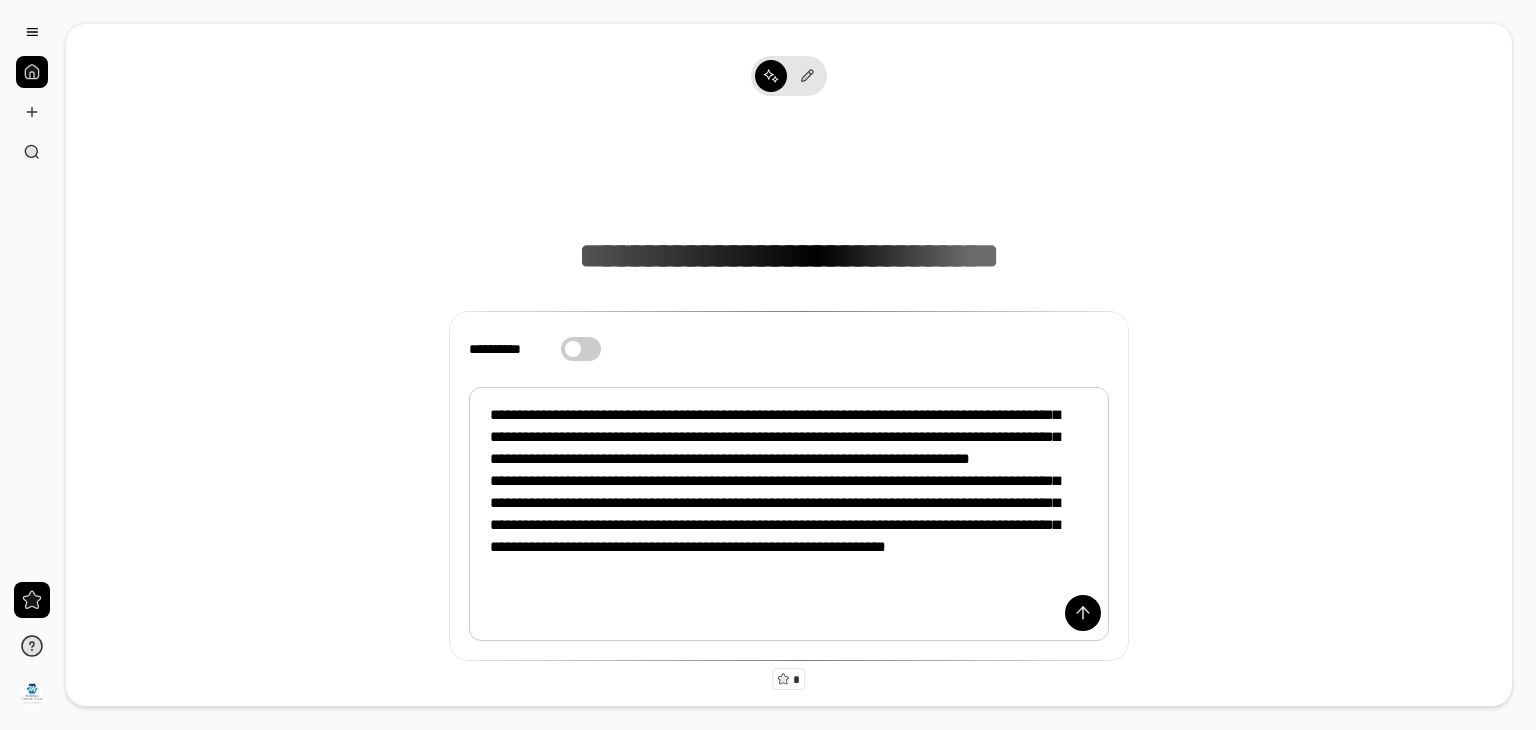 click on "**********" at bounding box center (789, 514) 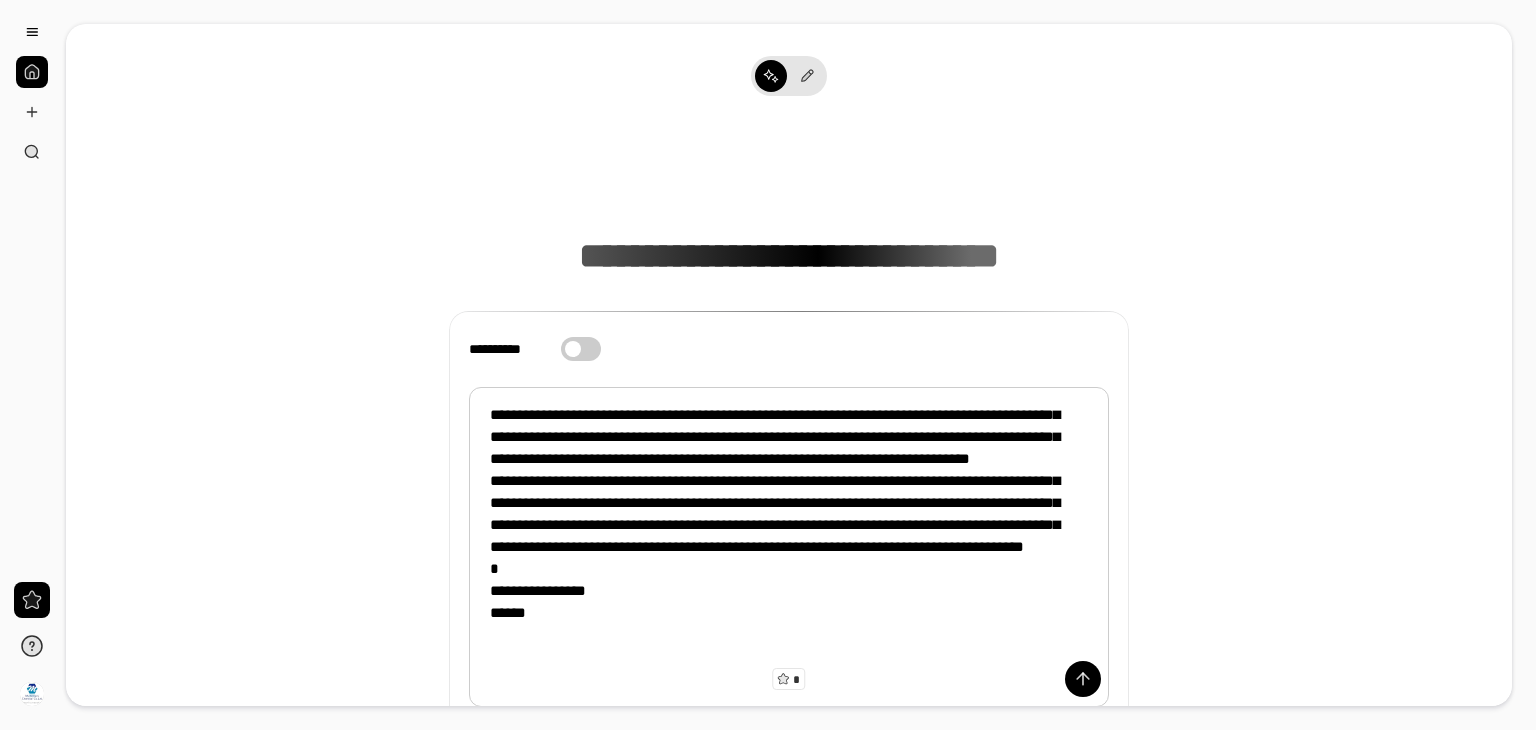 click on "**********" at bounding box center (789, 547) 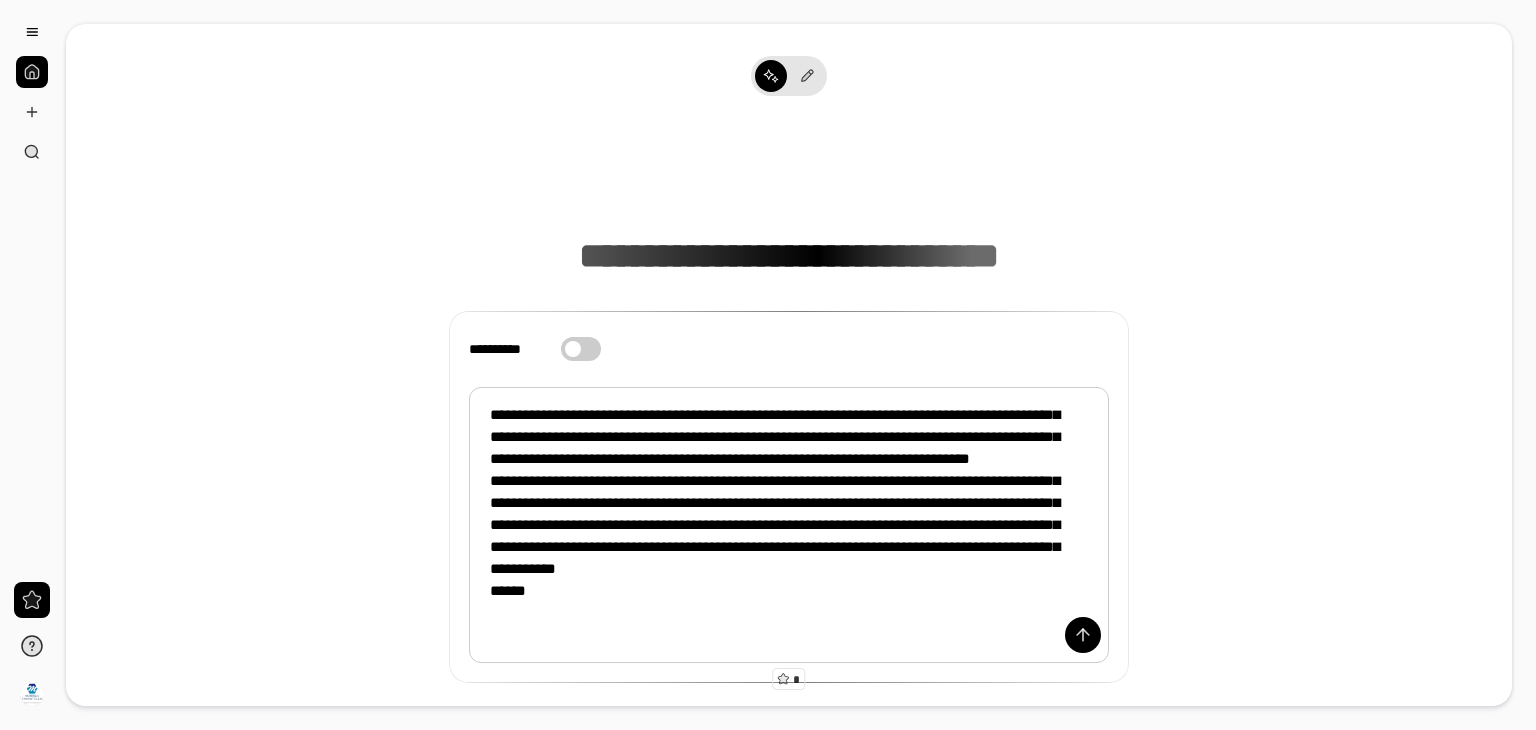 click on "**********" at bounding box center [789, 525] 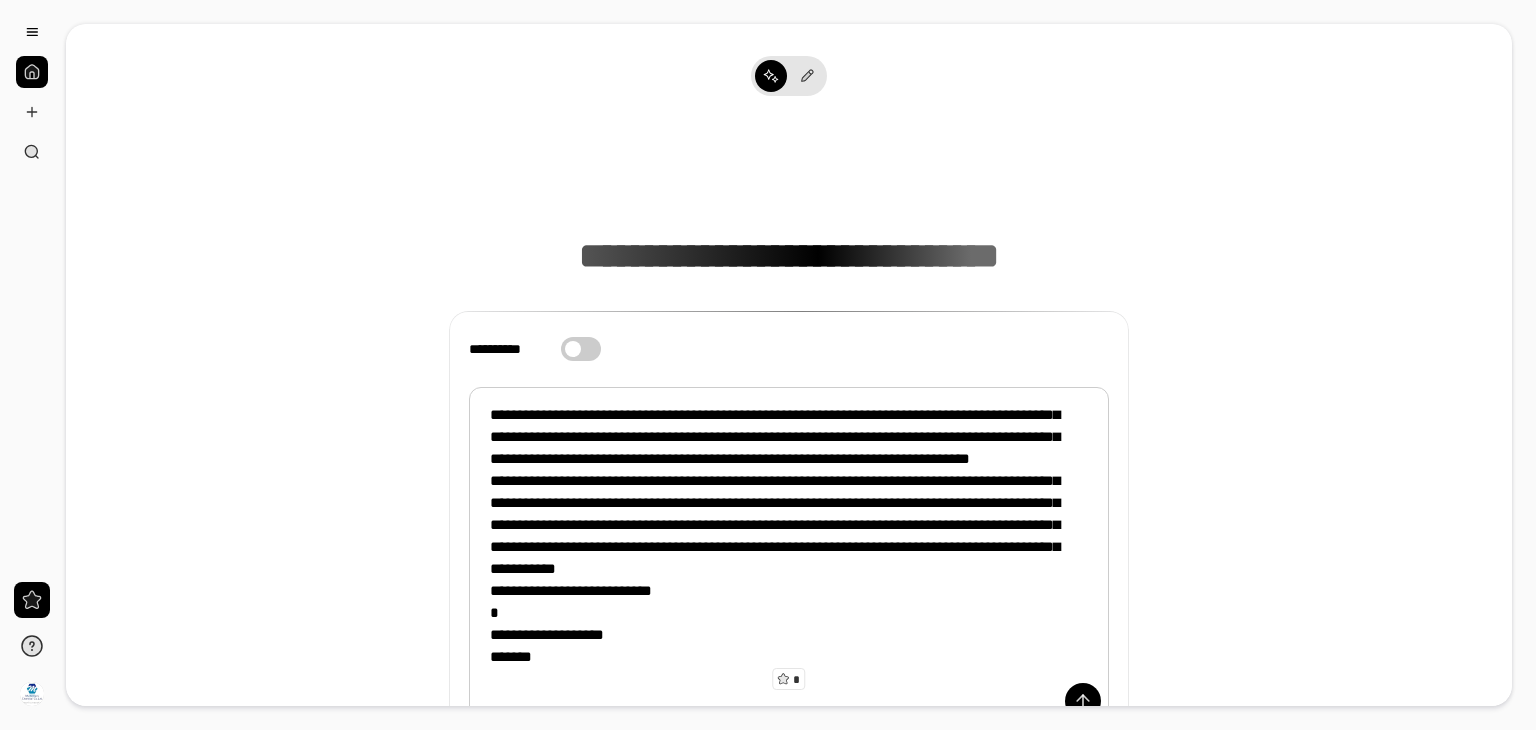 scroll, scrollTop: 4, scrollLeft: 0, axis: vertical 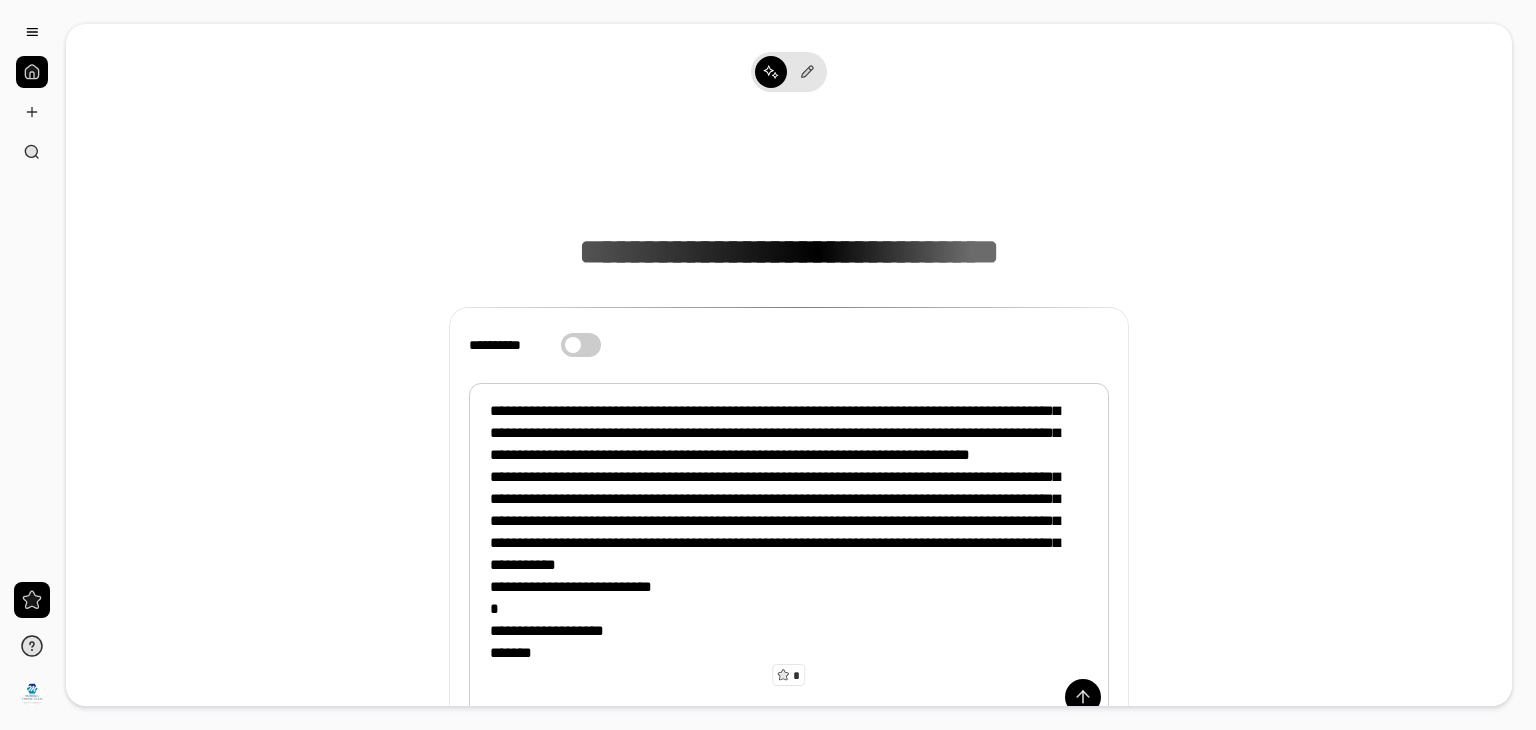 click on "**********" at bounding box center [789, 554] 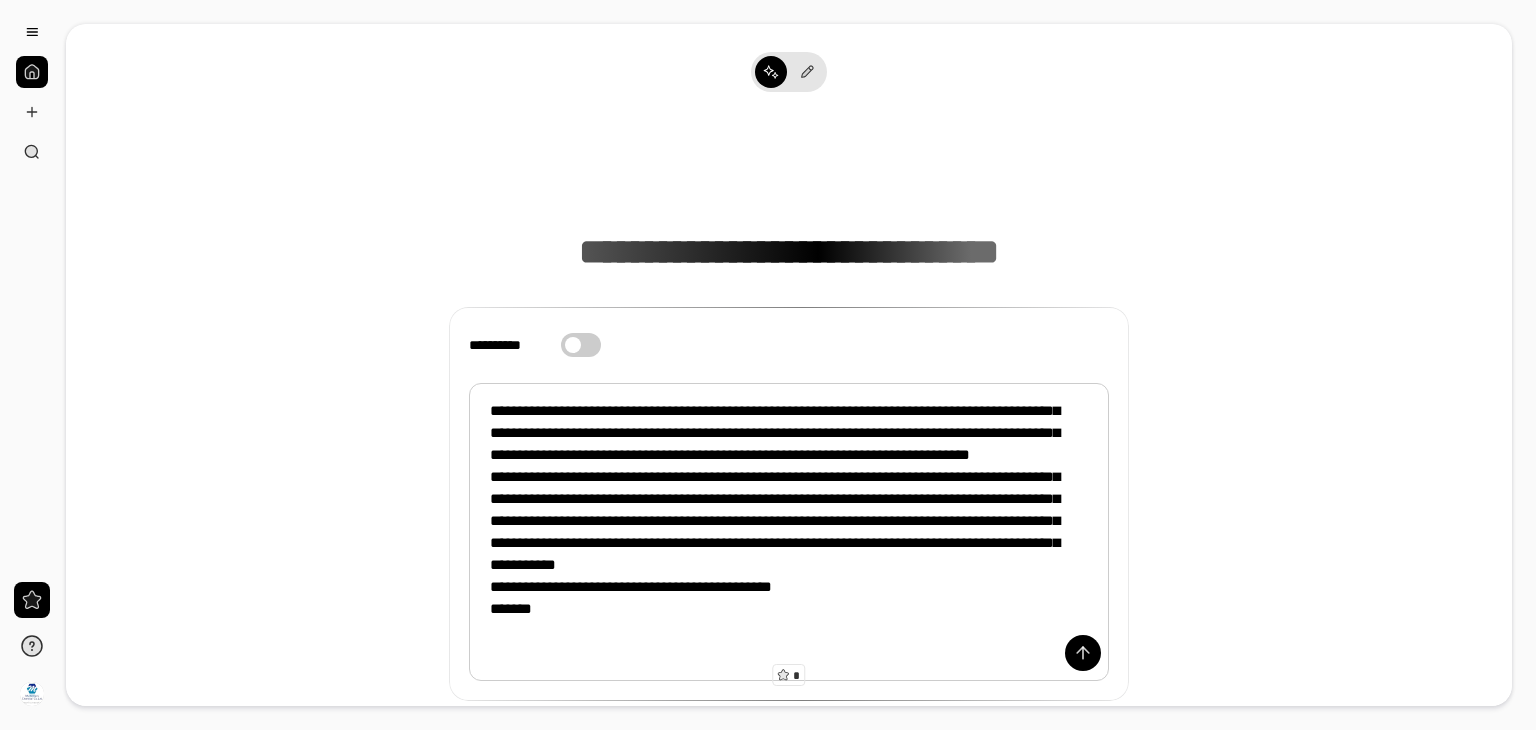 click on "**********" at bounding box center [789, 532] 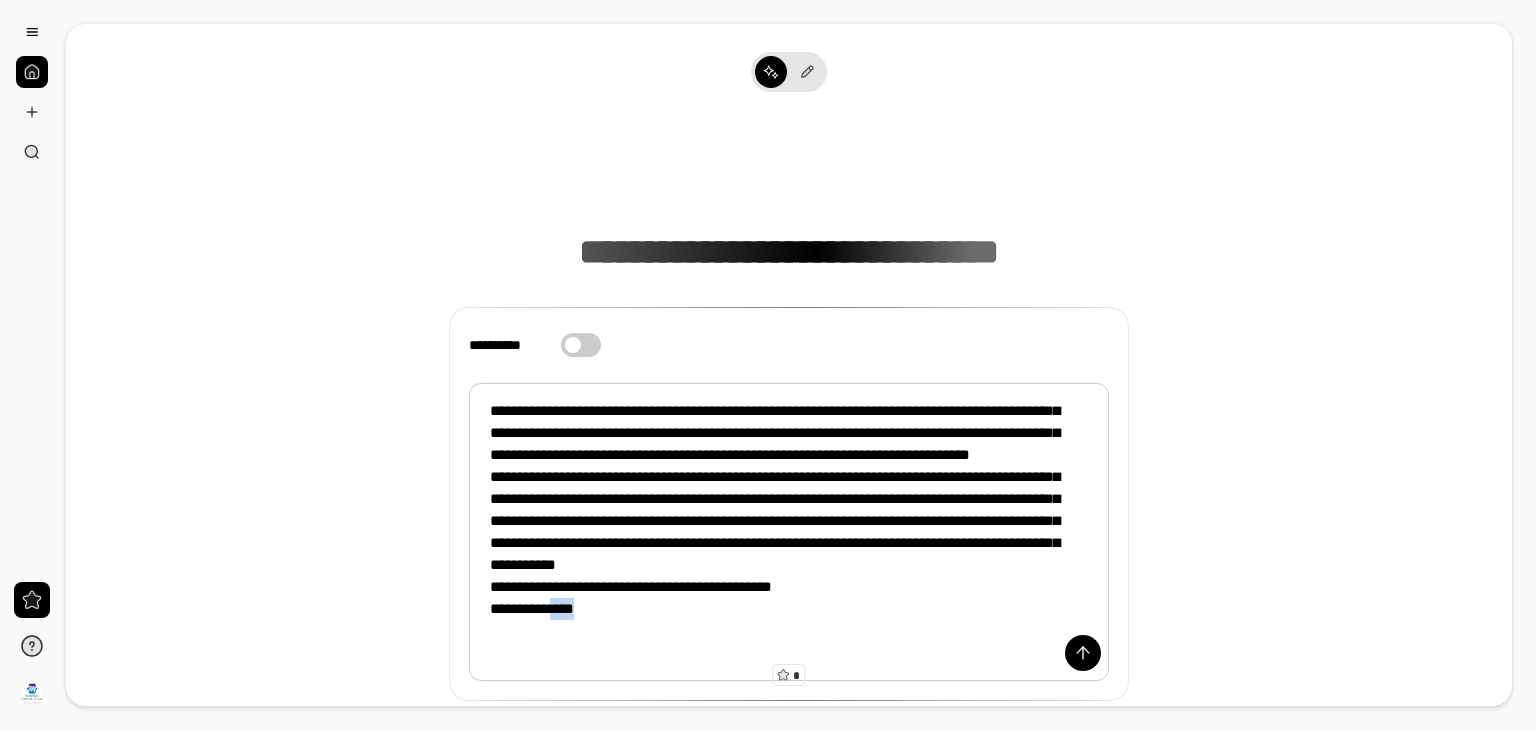 drag, startPoint x: 587, startPoint y: 657, endPoint x: 550, endPoint y: 653, distance: 37.215588 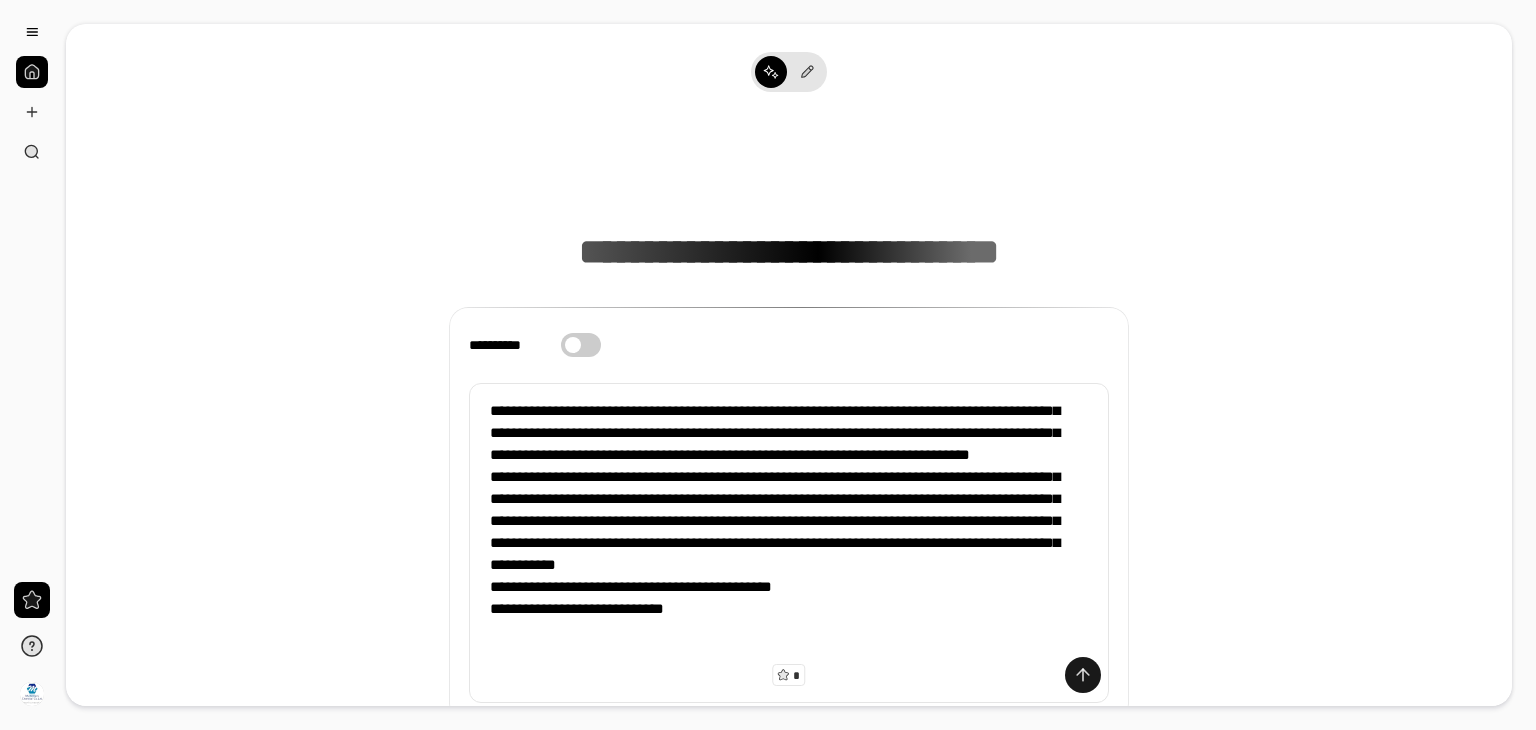 click at bounding box center [1083, 675] 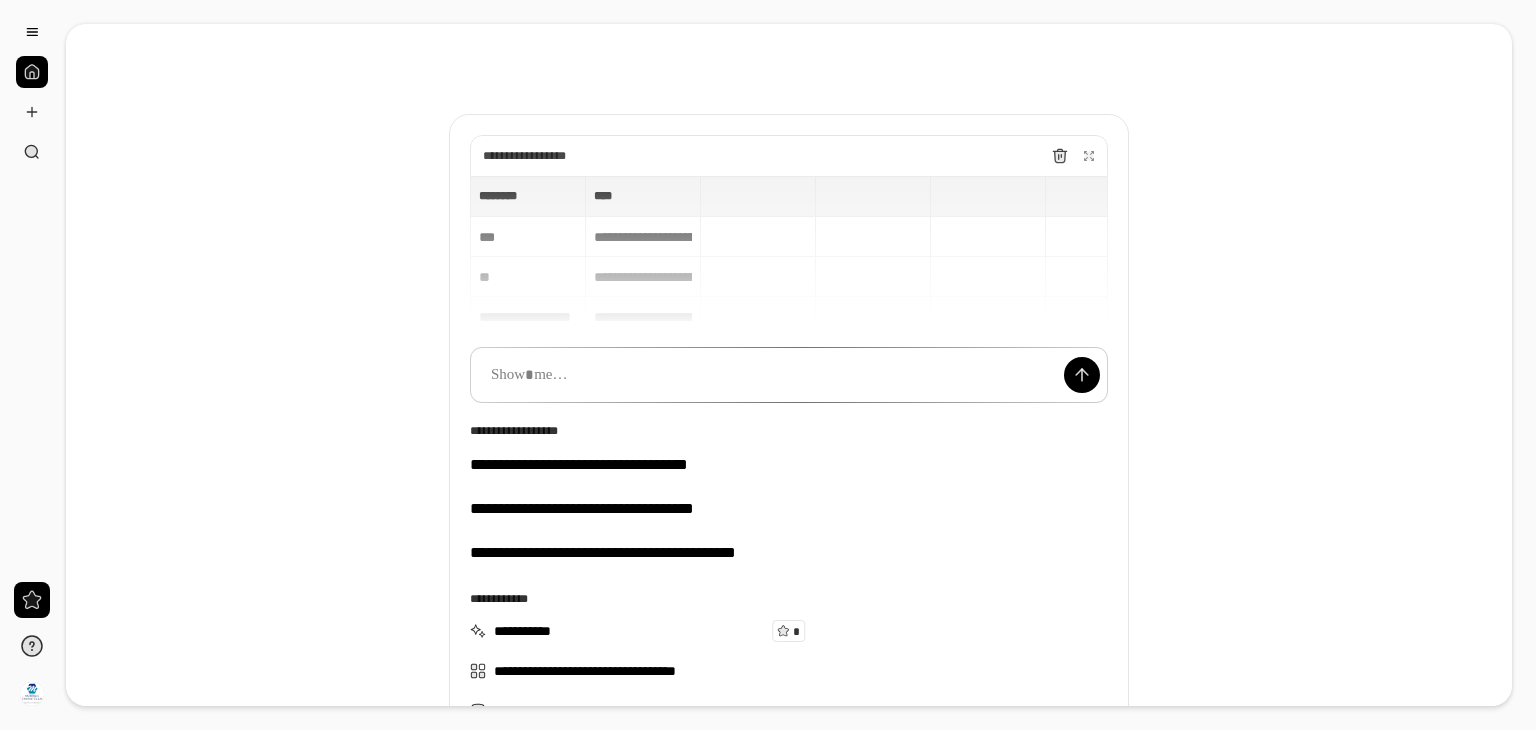 scroll, scrollTop: 0, scrollLeft: 0, axis: both 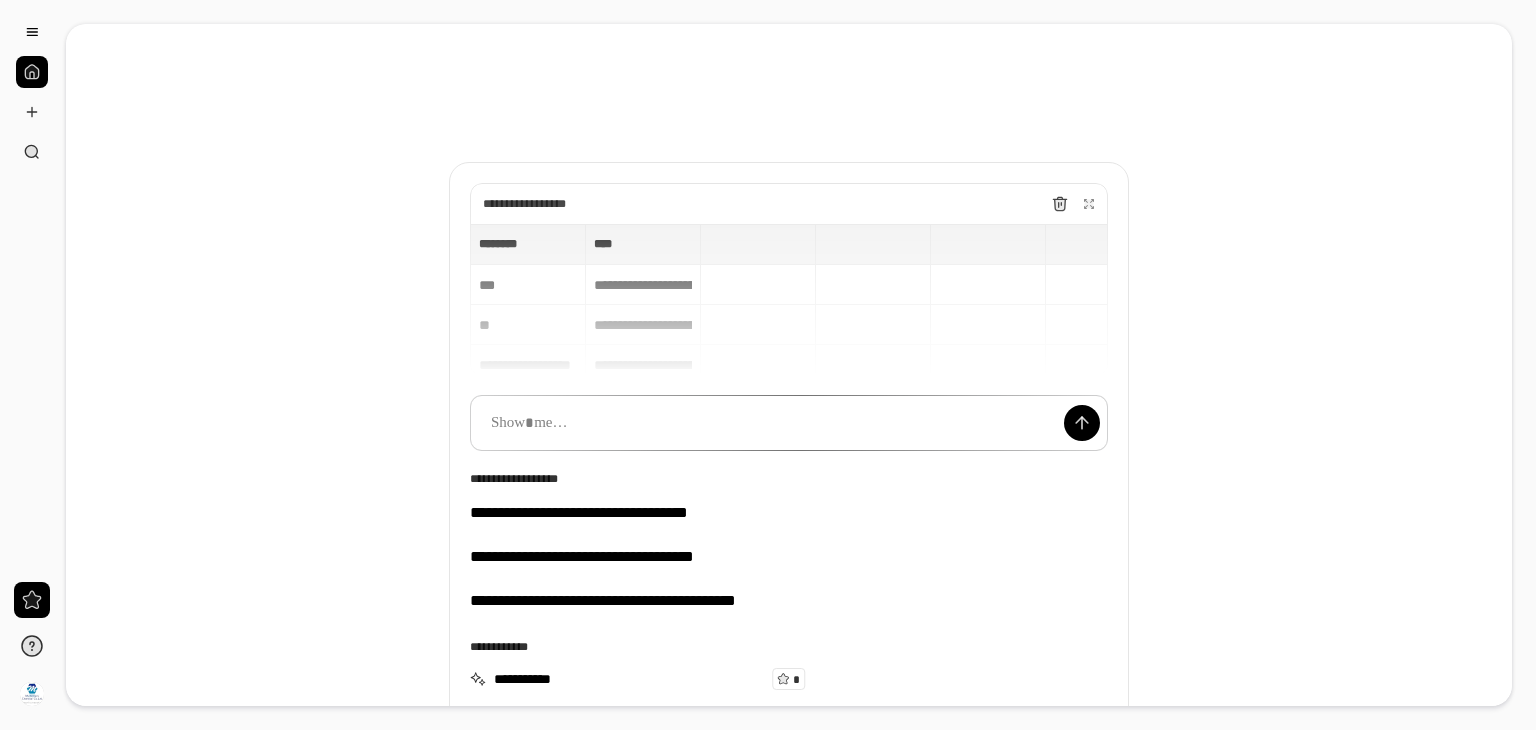 click on "**********" at bounding box center [789, 300] 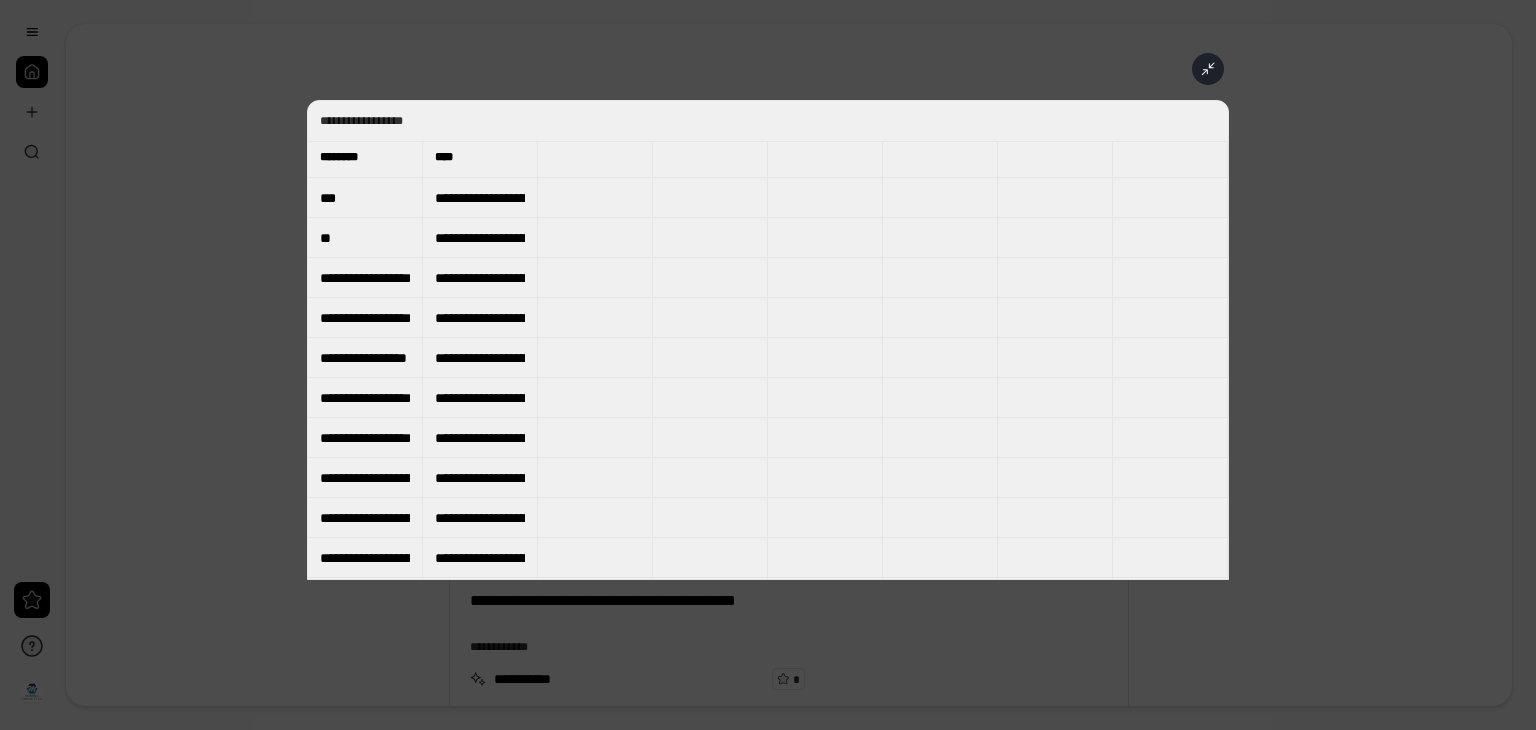 scroll, scrollTop: 0, scrollLeft: 0, axis: both 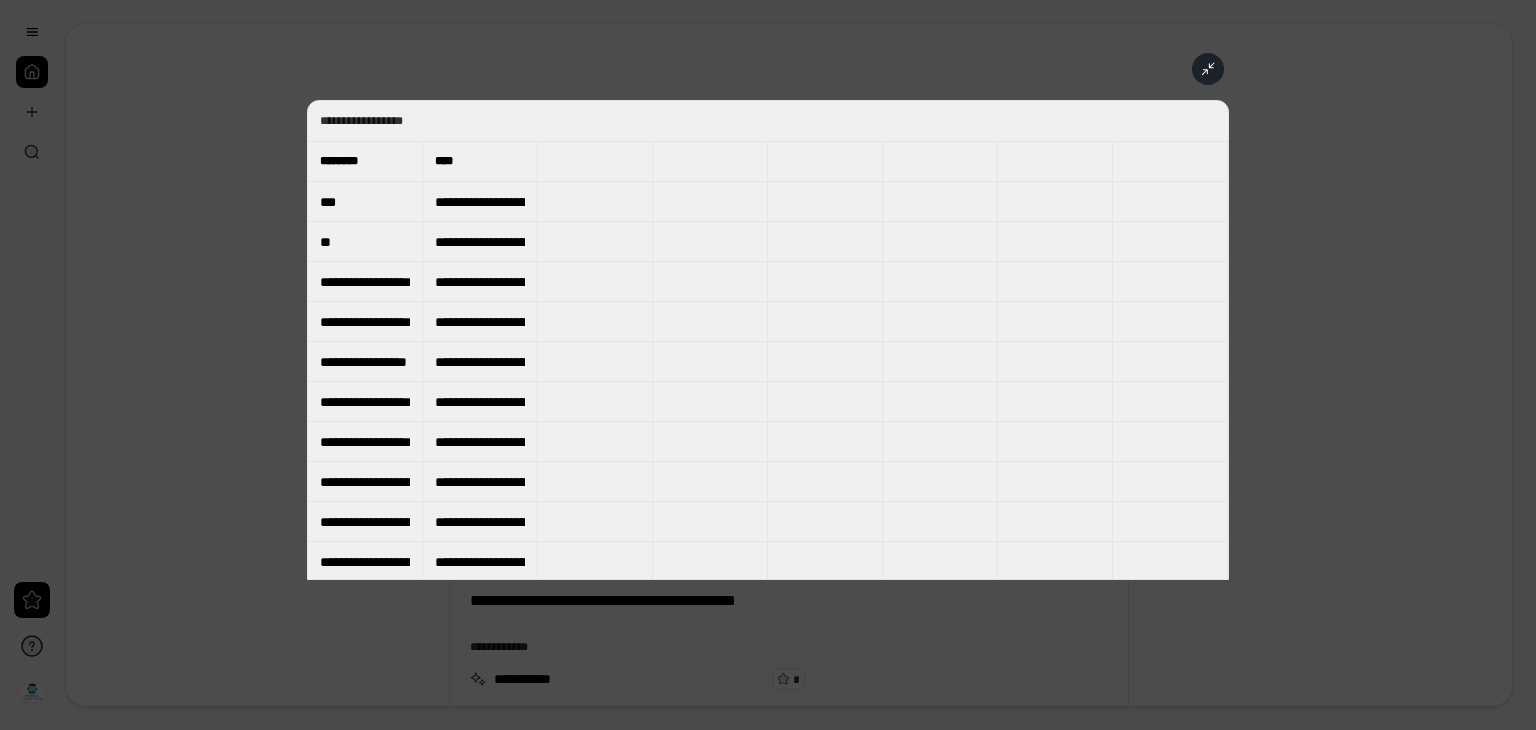 click on "**********" at bounding box center [480, 202] 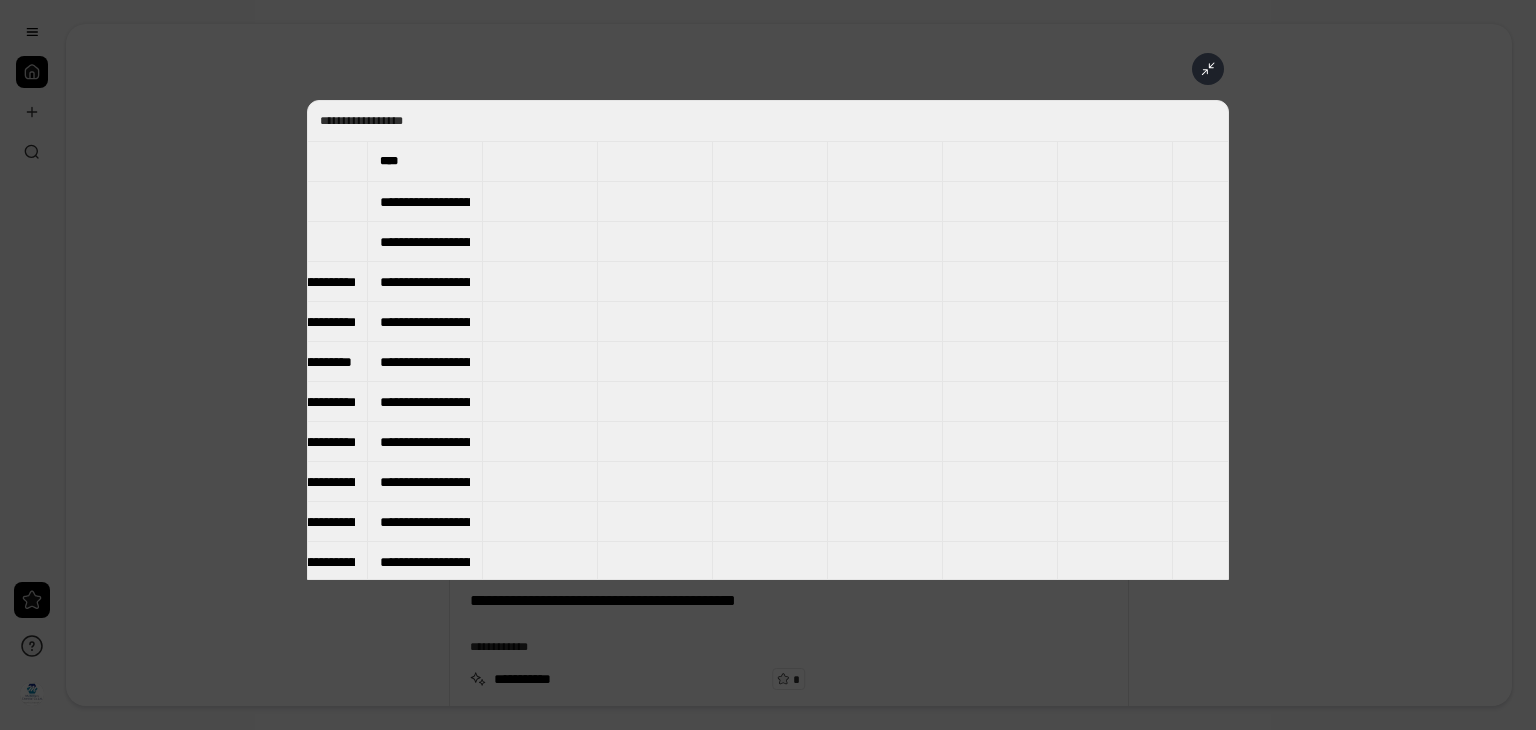 scroll, scrollTop: 0, scrollLeft: 0, axis: both 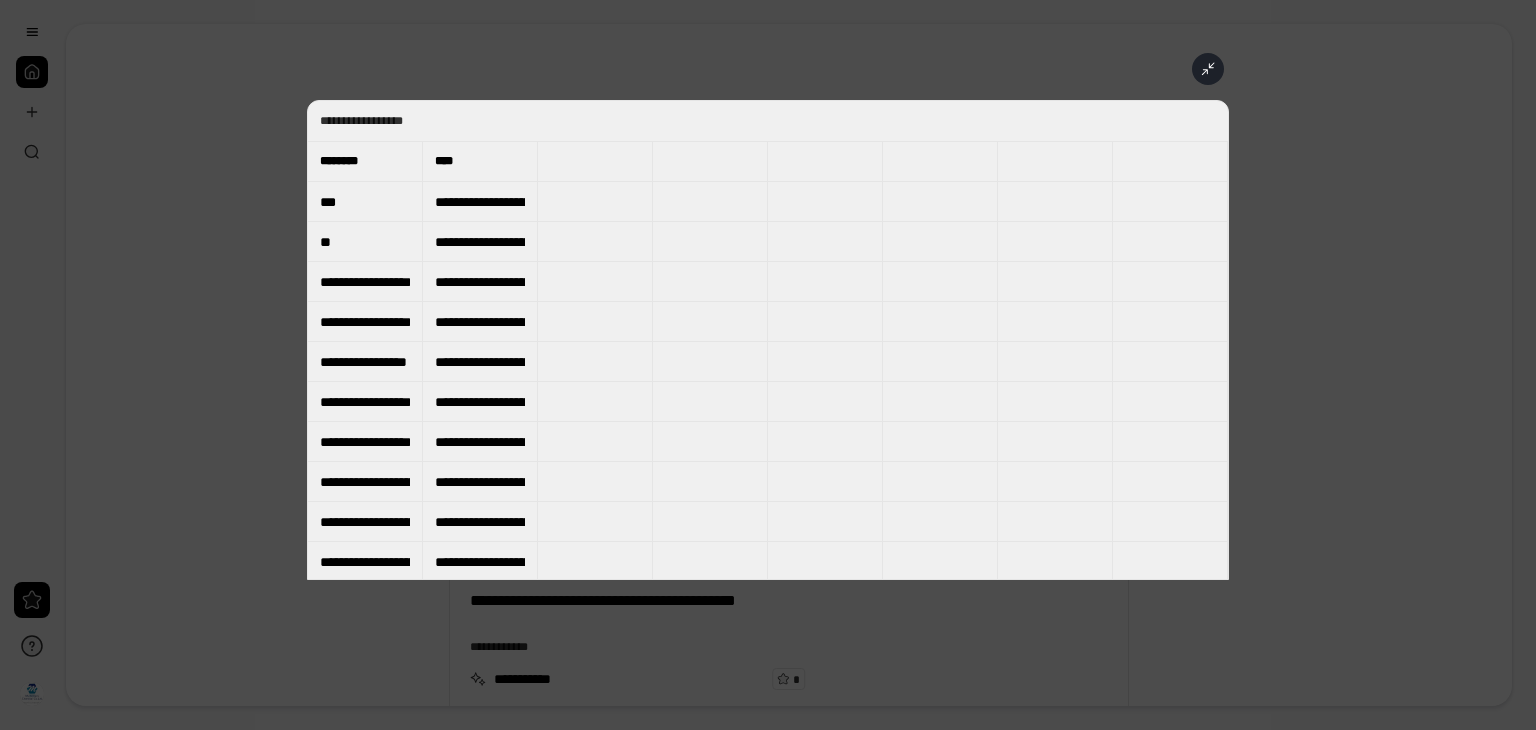 click on "**********" at bounding box center [480, 362] 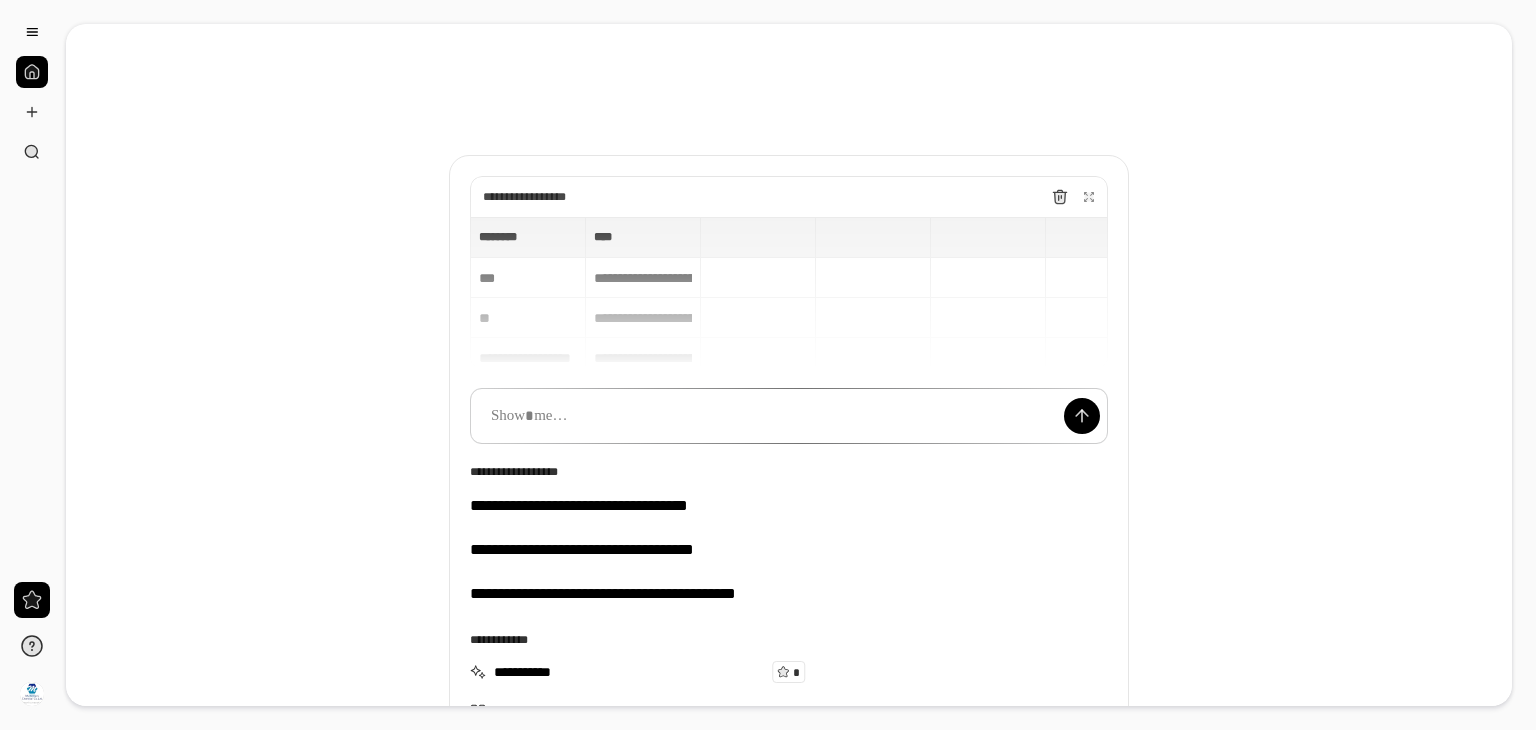 scroll, scrollTop: 0, scrollLeft: 0, axis: both 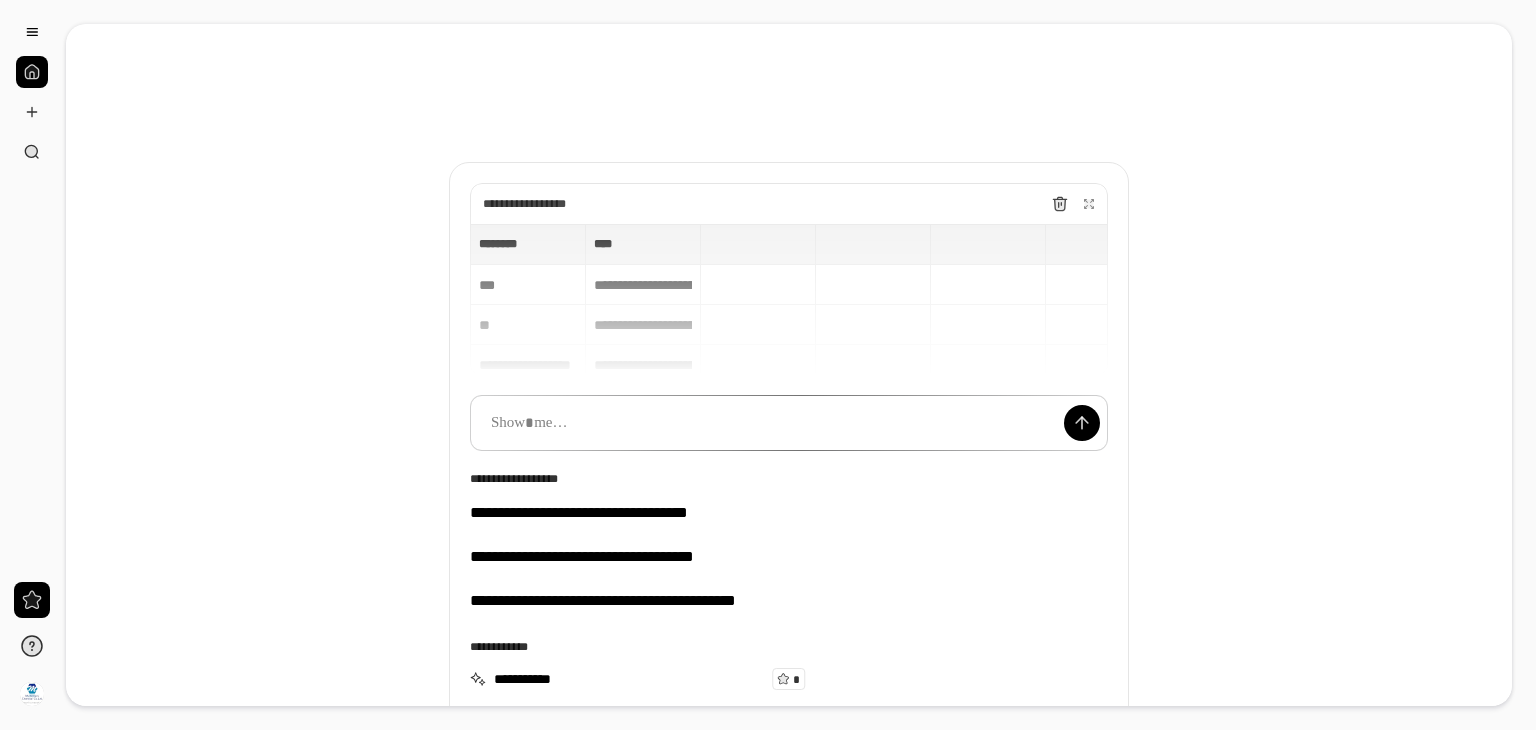 click on "**********" at bounding box center (789, 300) 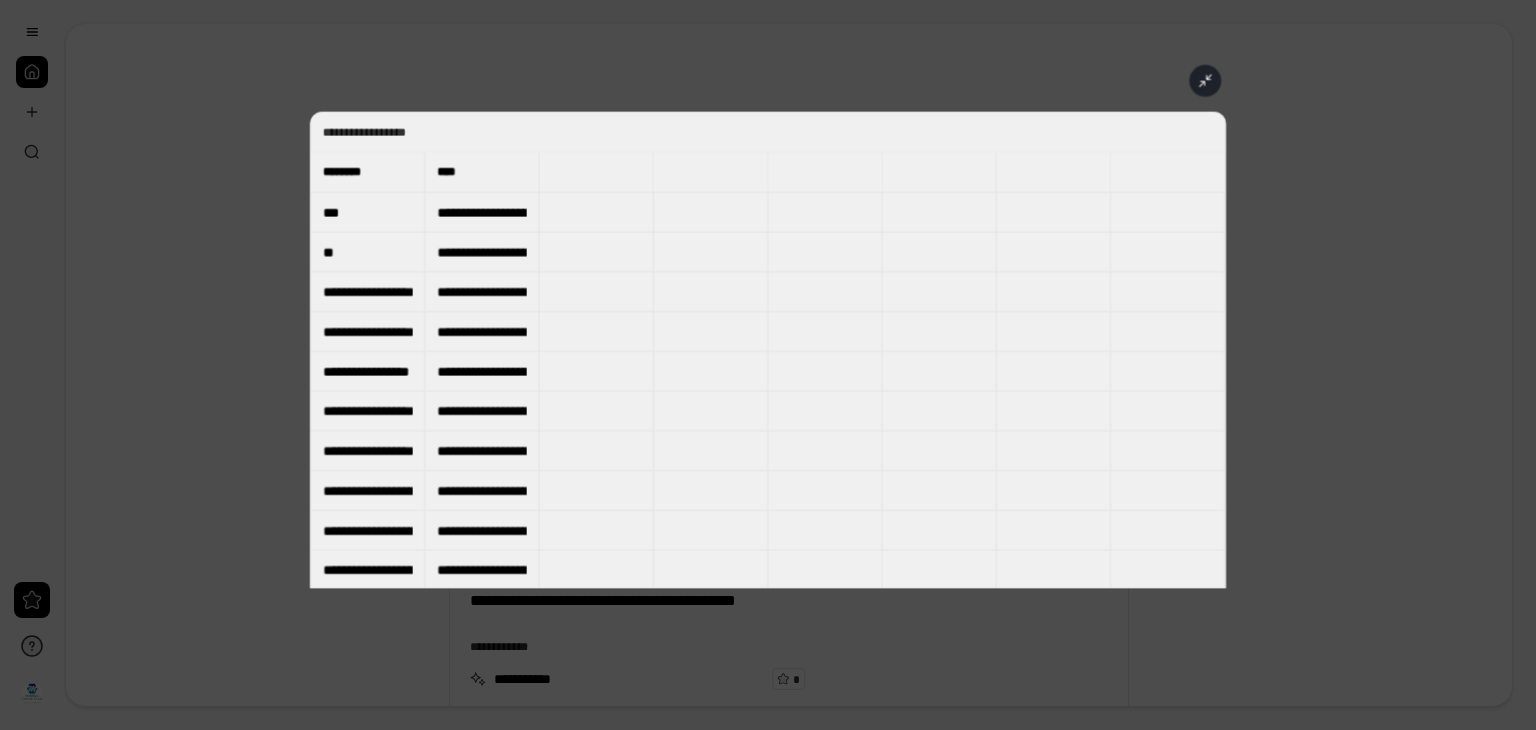 click on "**********" at bounding box center [1796, 1146] 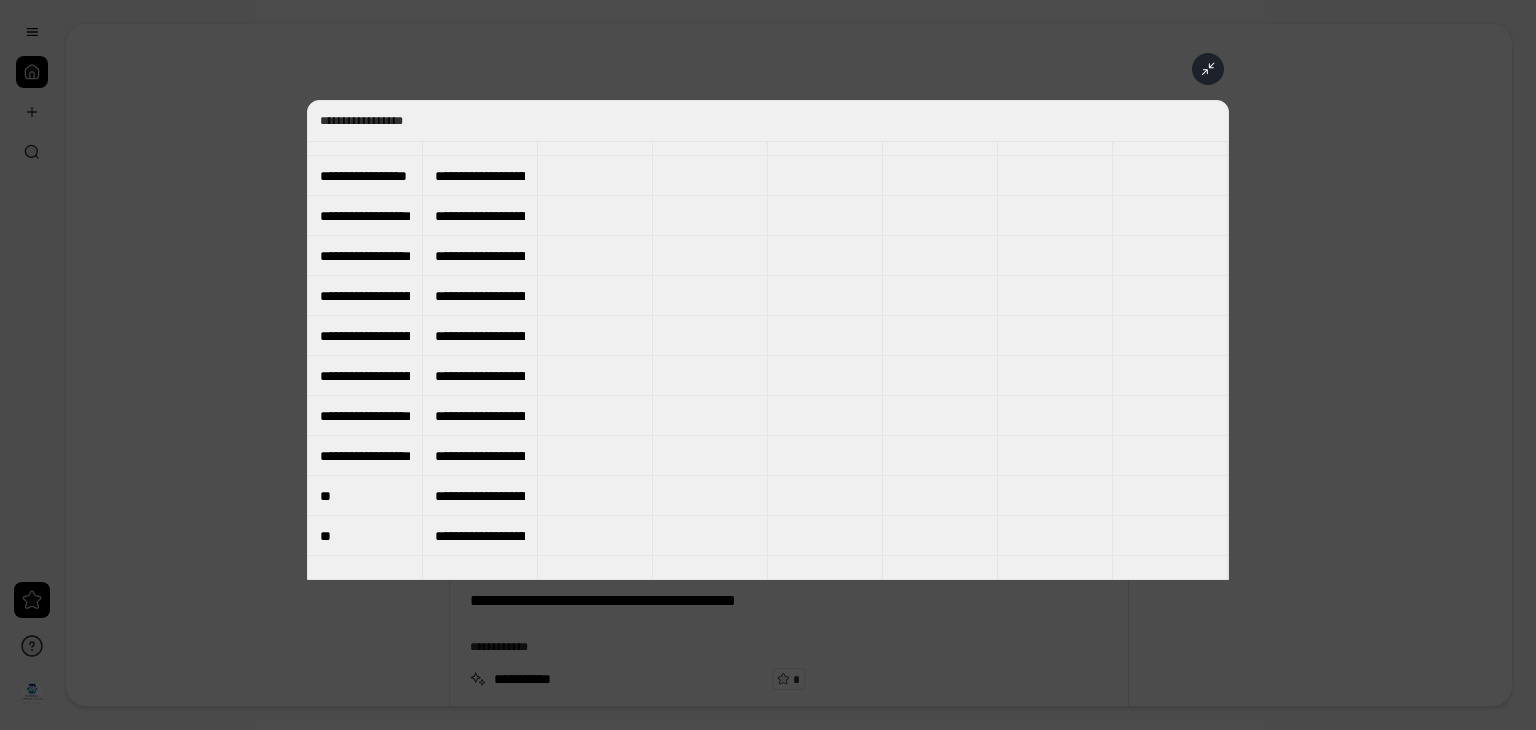 scroll, scrollTop: 0, scrollLeft: 0, axis: both 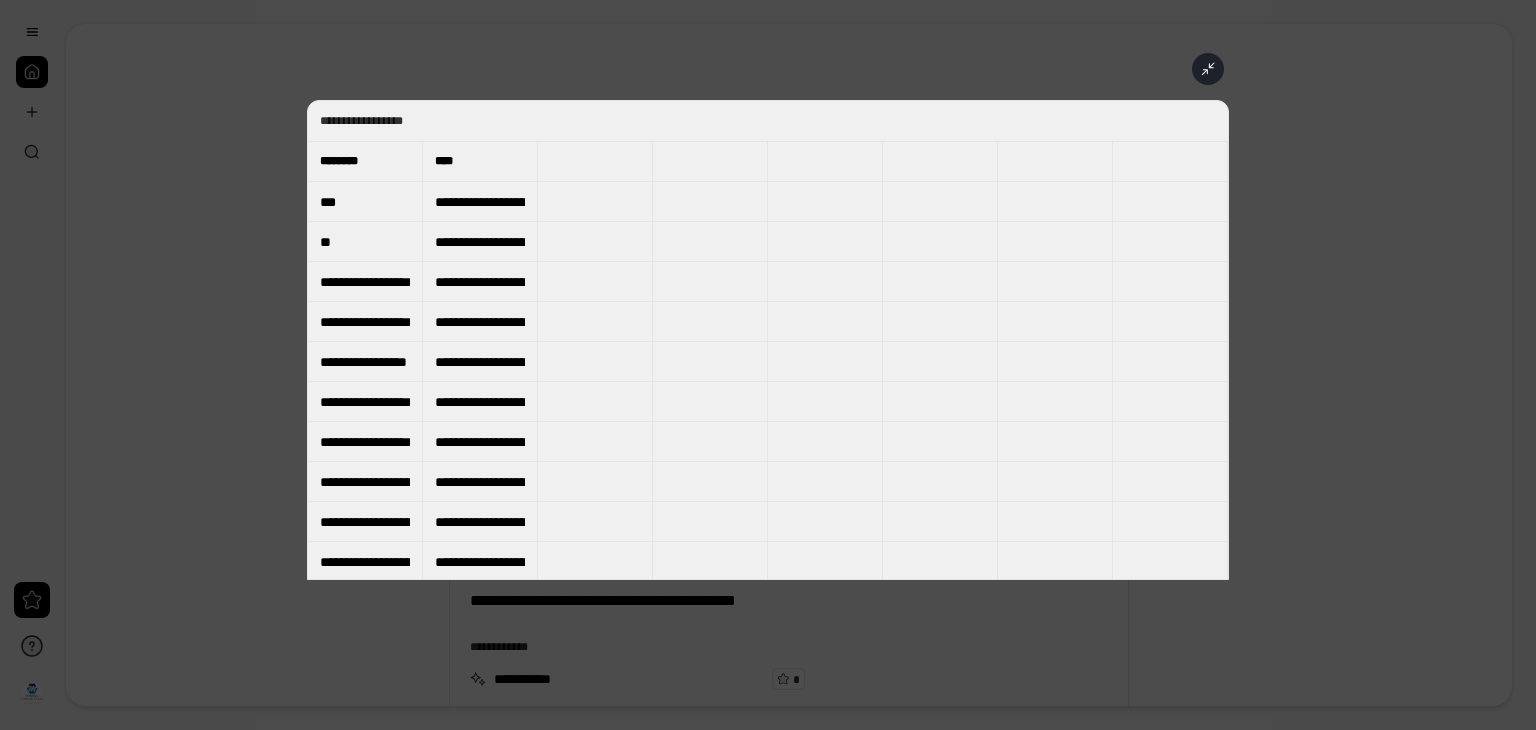 click 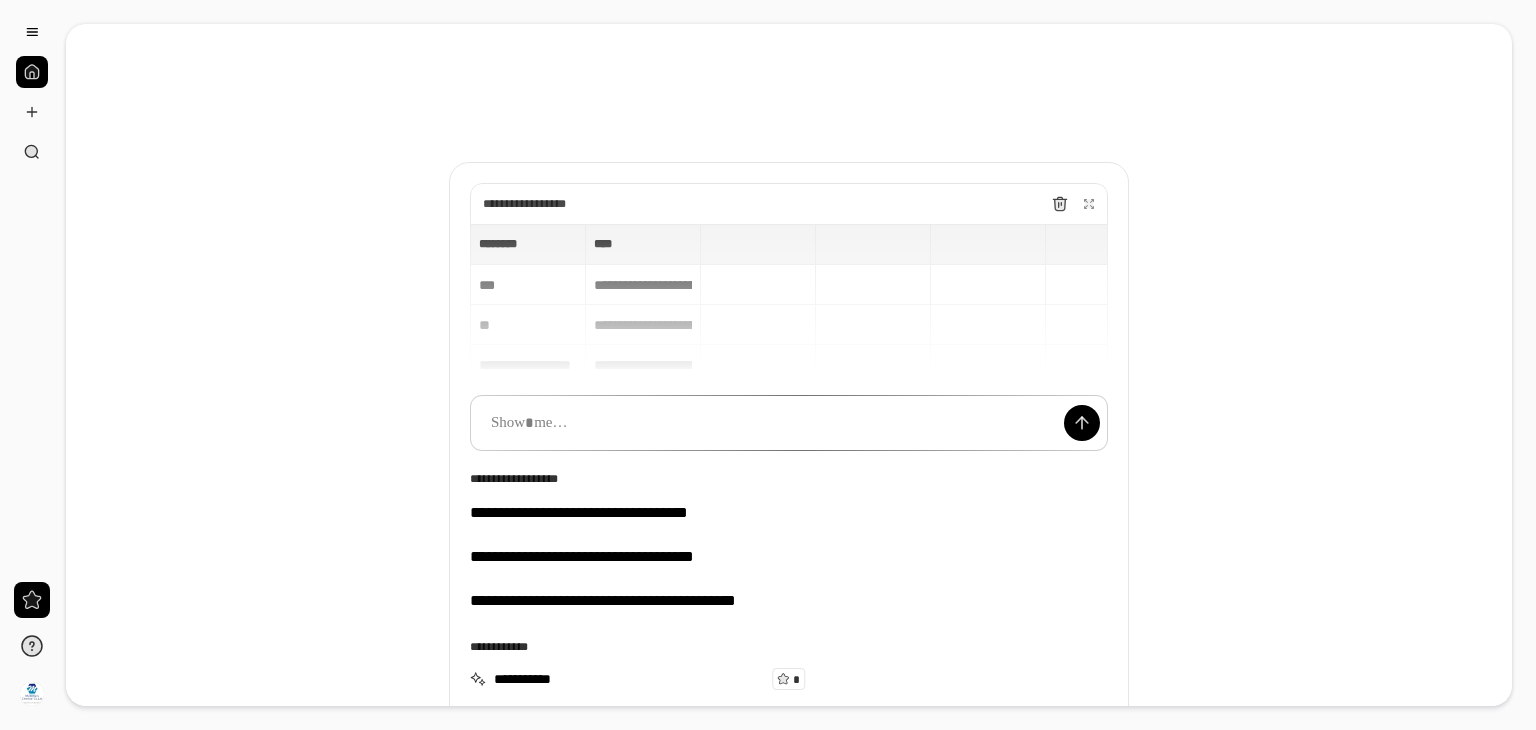 click at bounding box center [32, 72] 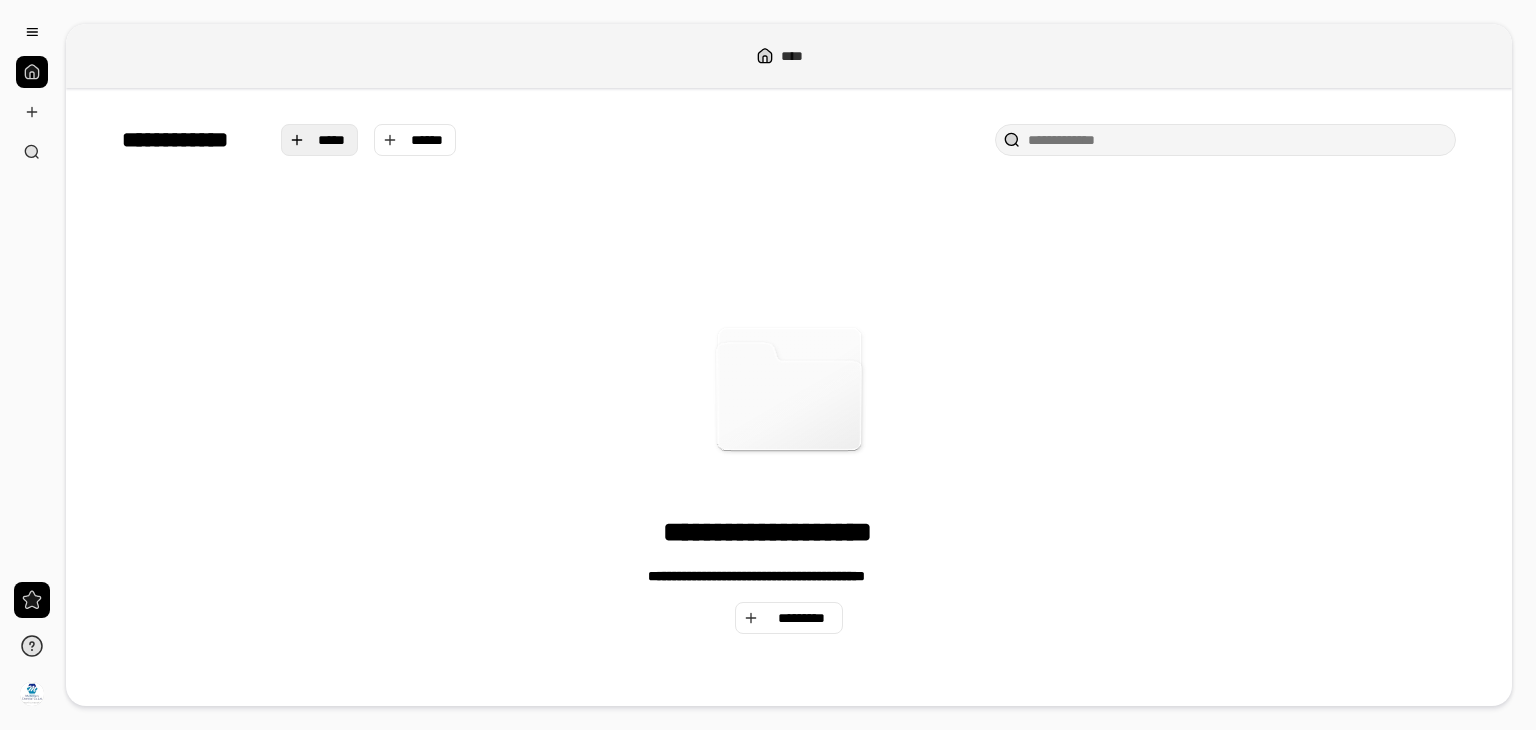 click on "*****" at bounding box center (320, 140) 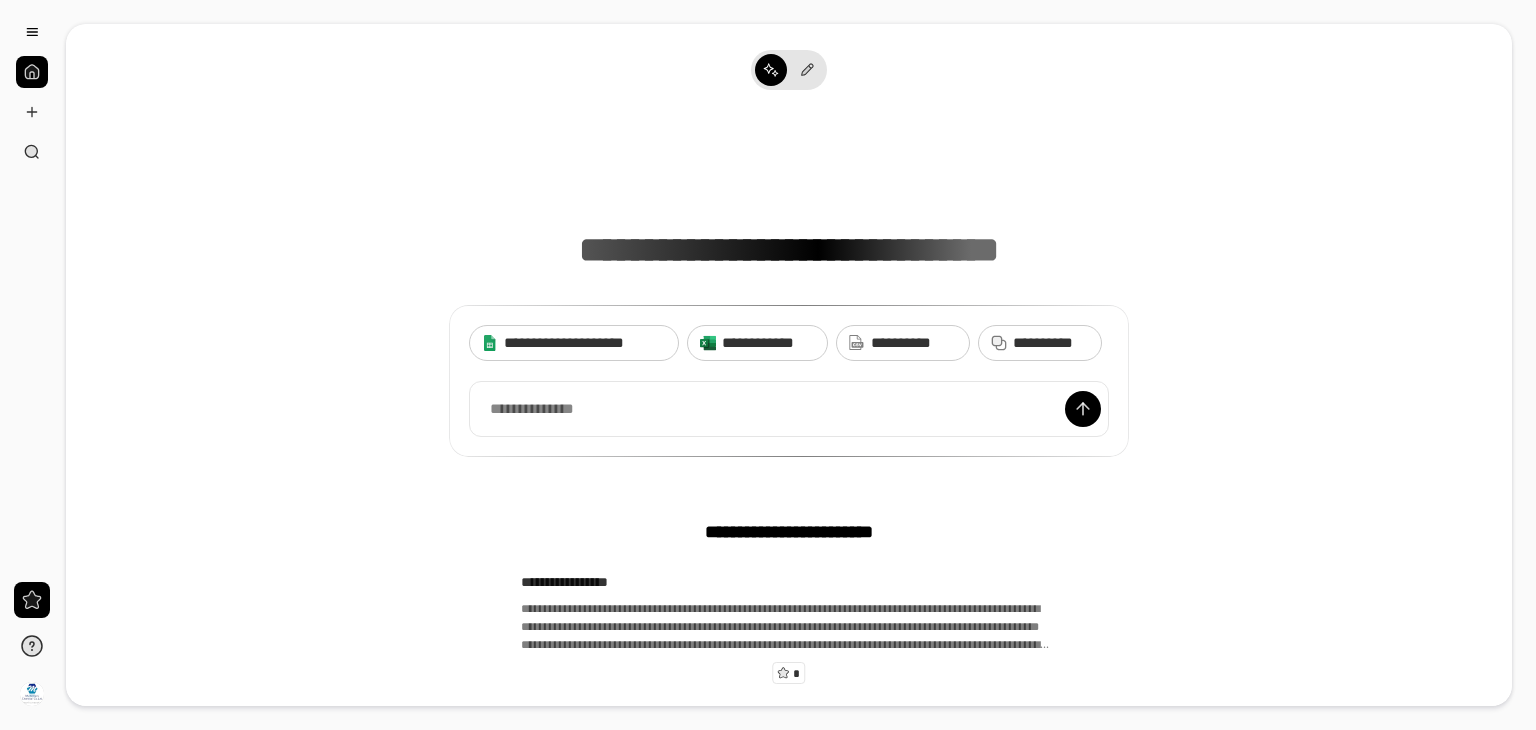 scroll, scrollTop: 0, scrollLeft: 0, axis: both 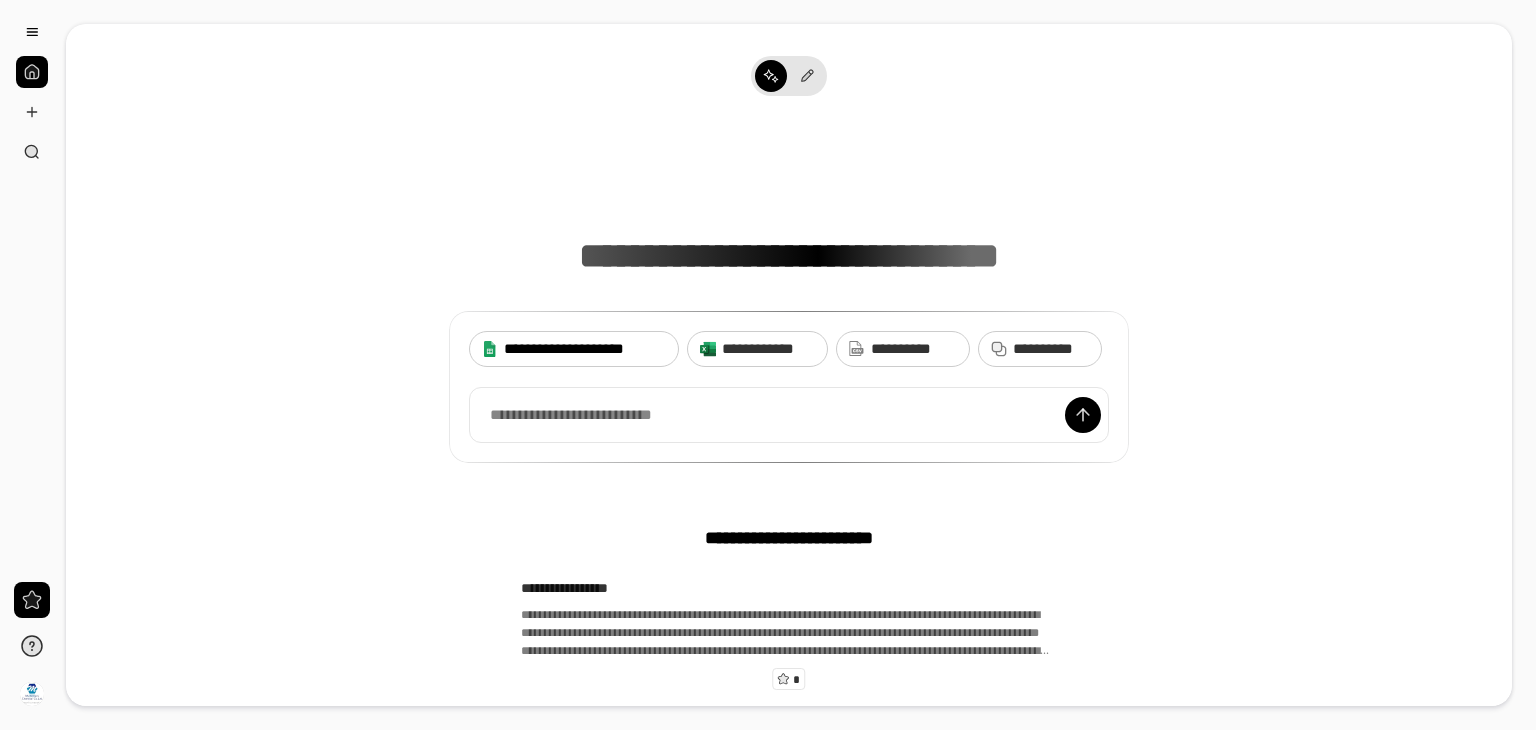 click on "**********" at bounding box center [585, 349] 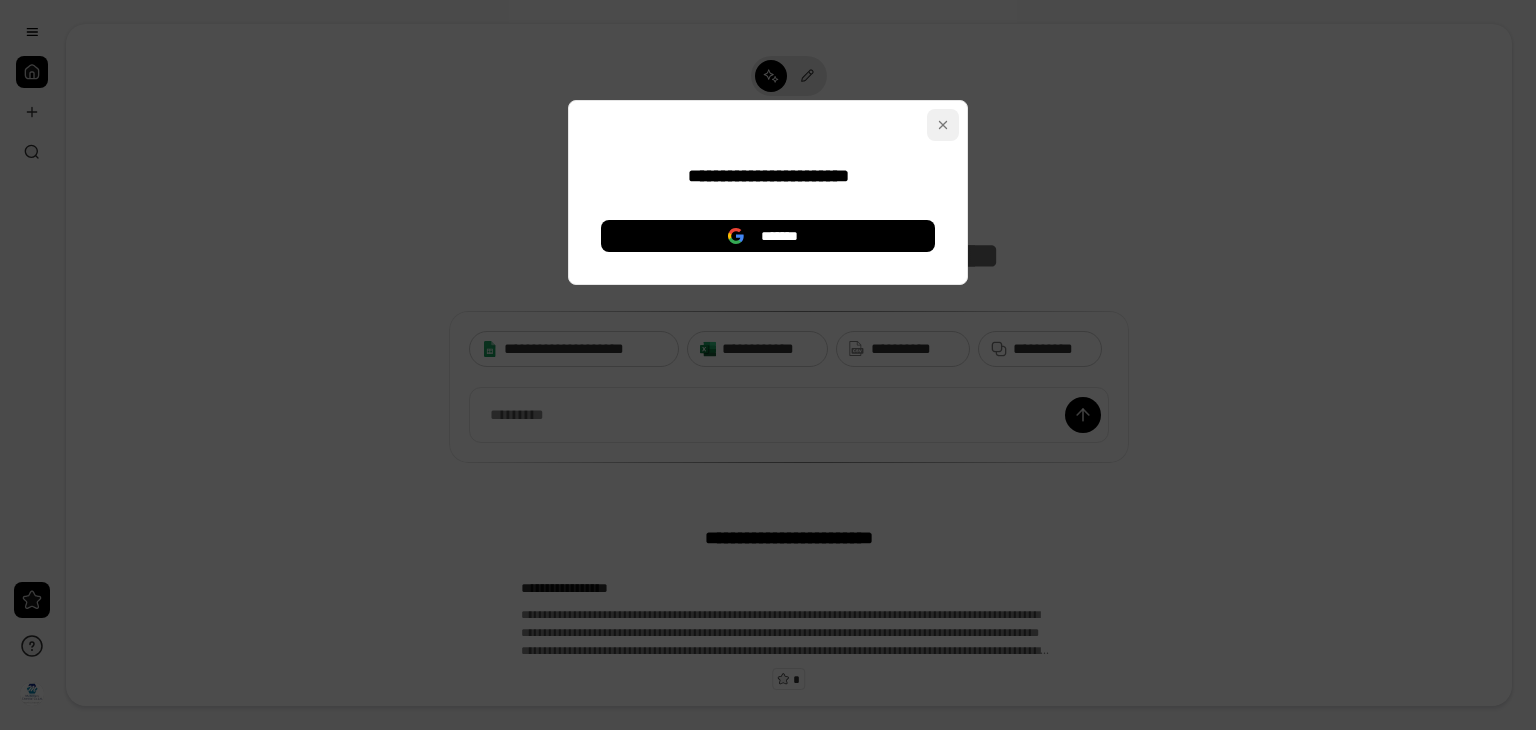 click at bounding box center (943, 125) 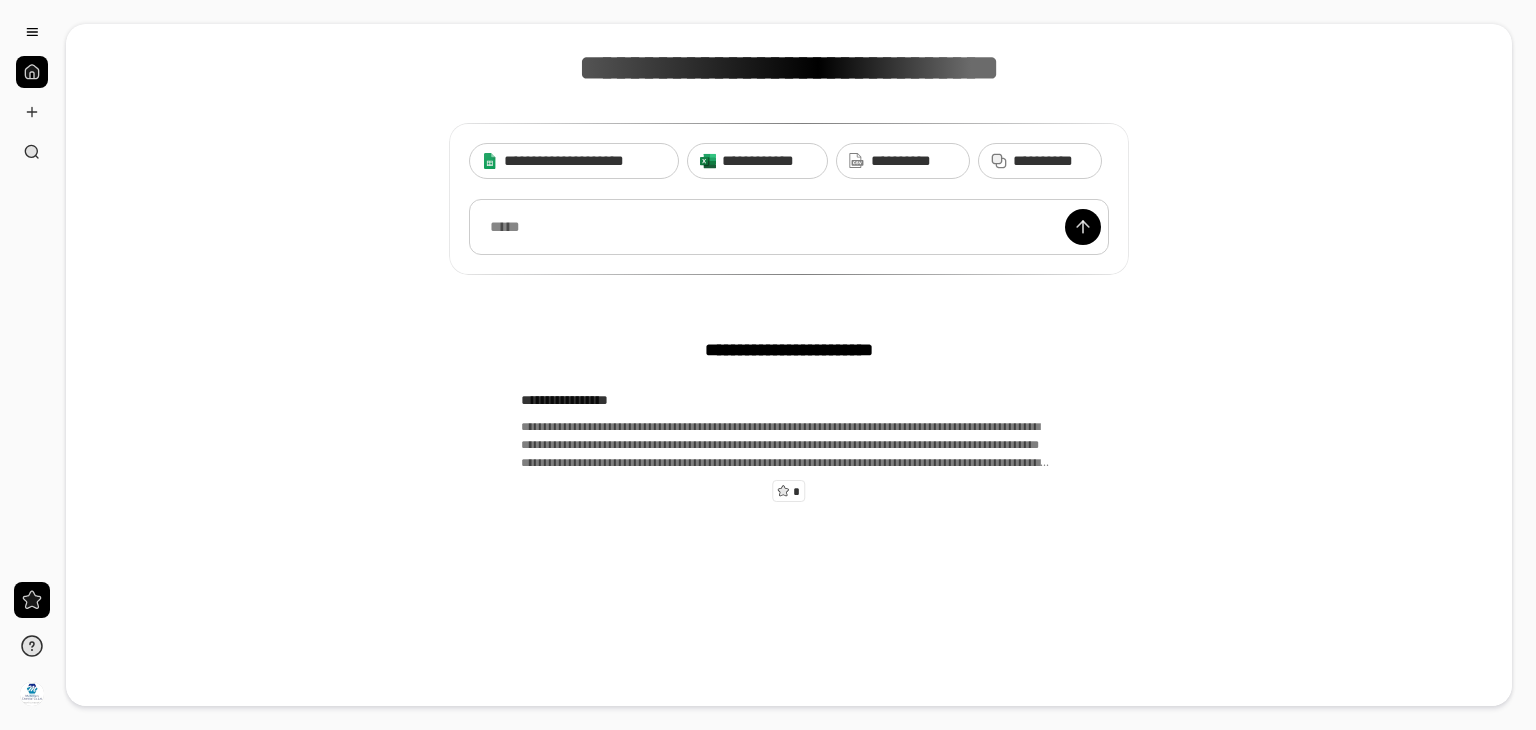 scroll, scrollTop: 200, scrollLeft: 0, axis: vertical 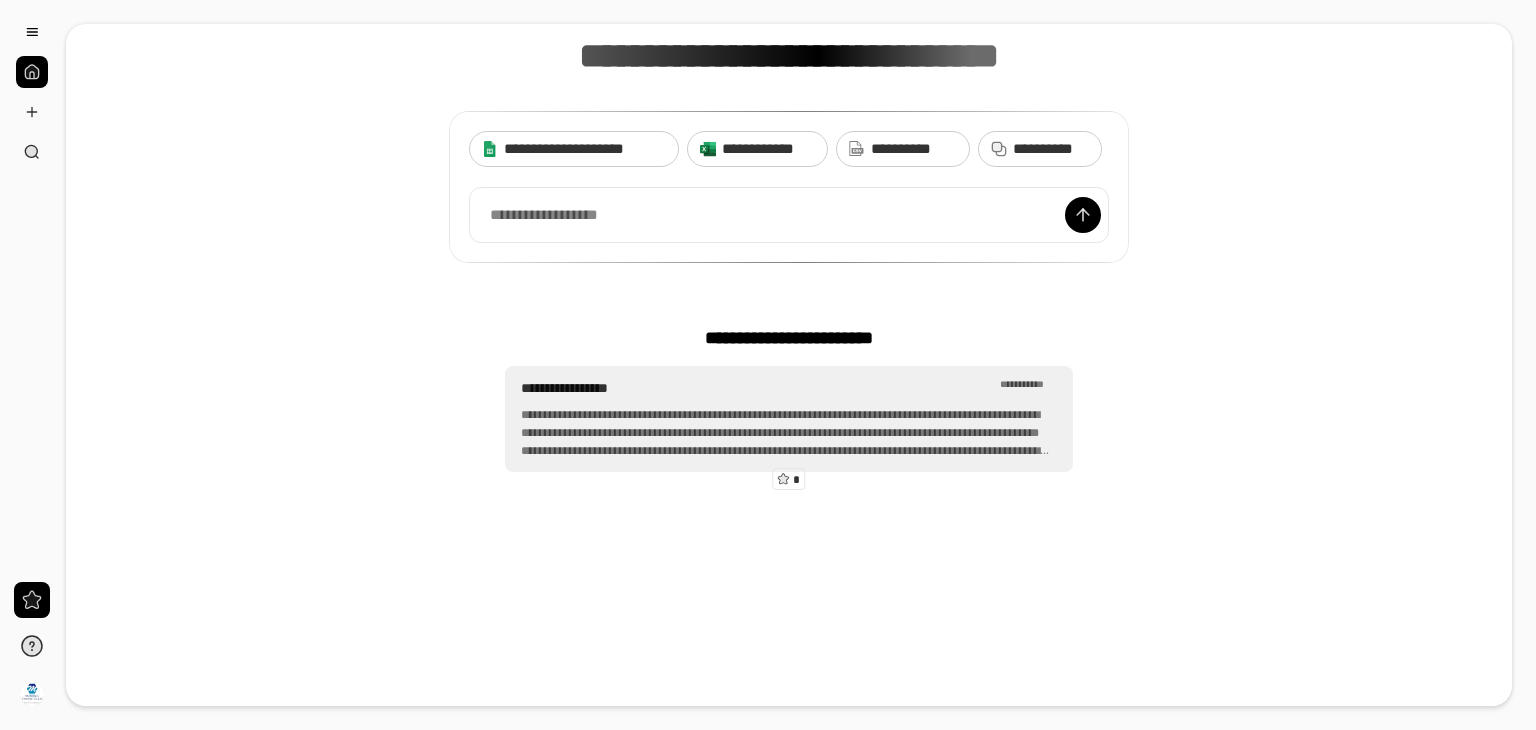 click on "**********" at bounding box center (789, 433) 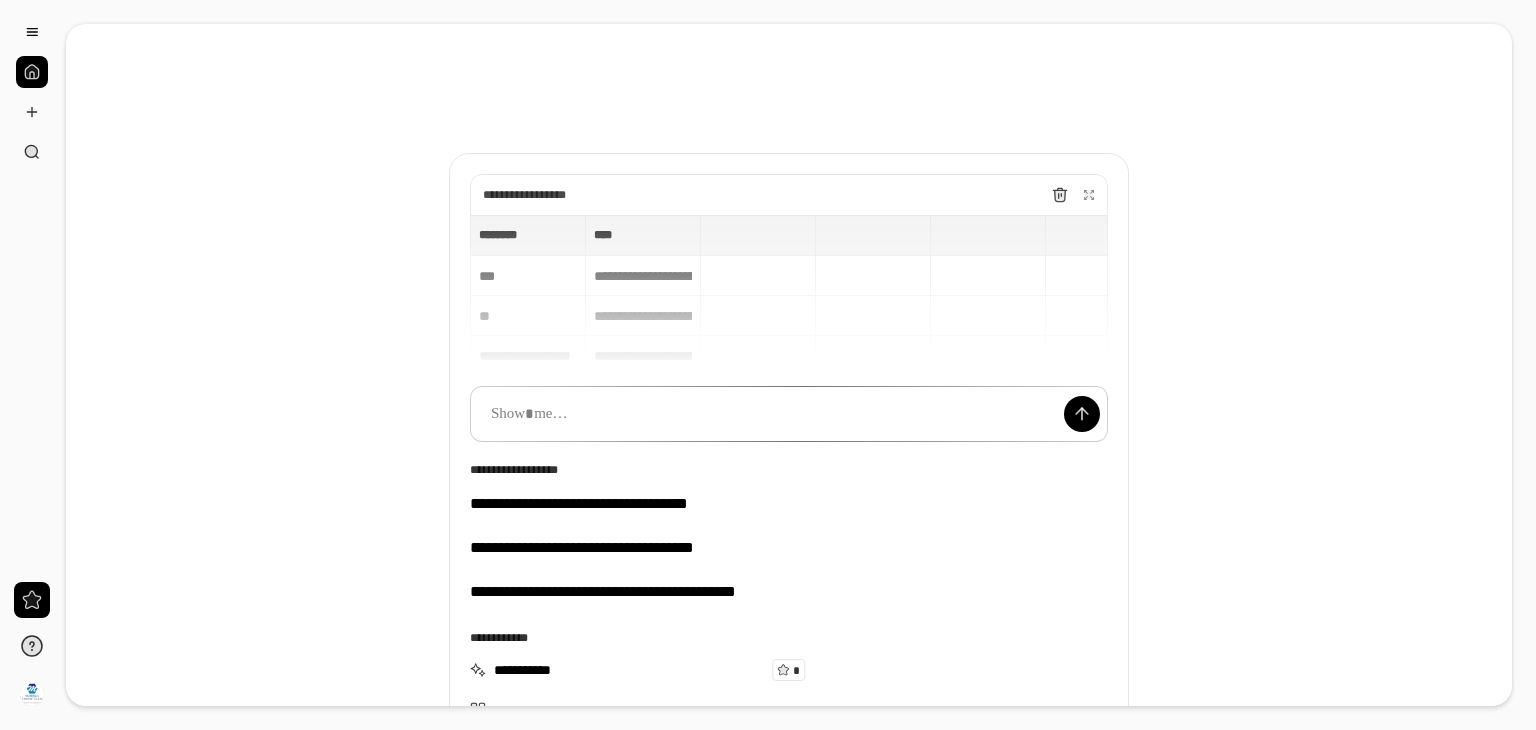 scroll, scrollTop: 0, scrollLeft: 0, axis: both 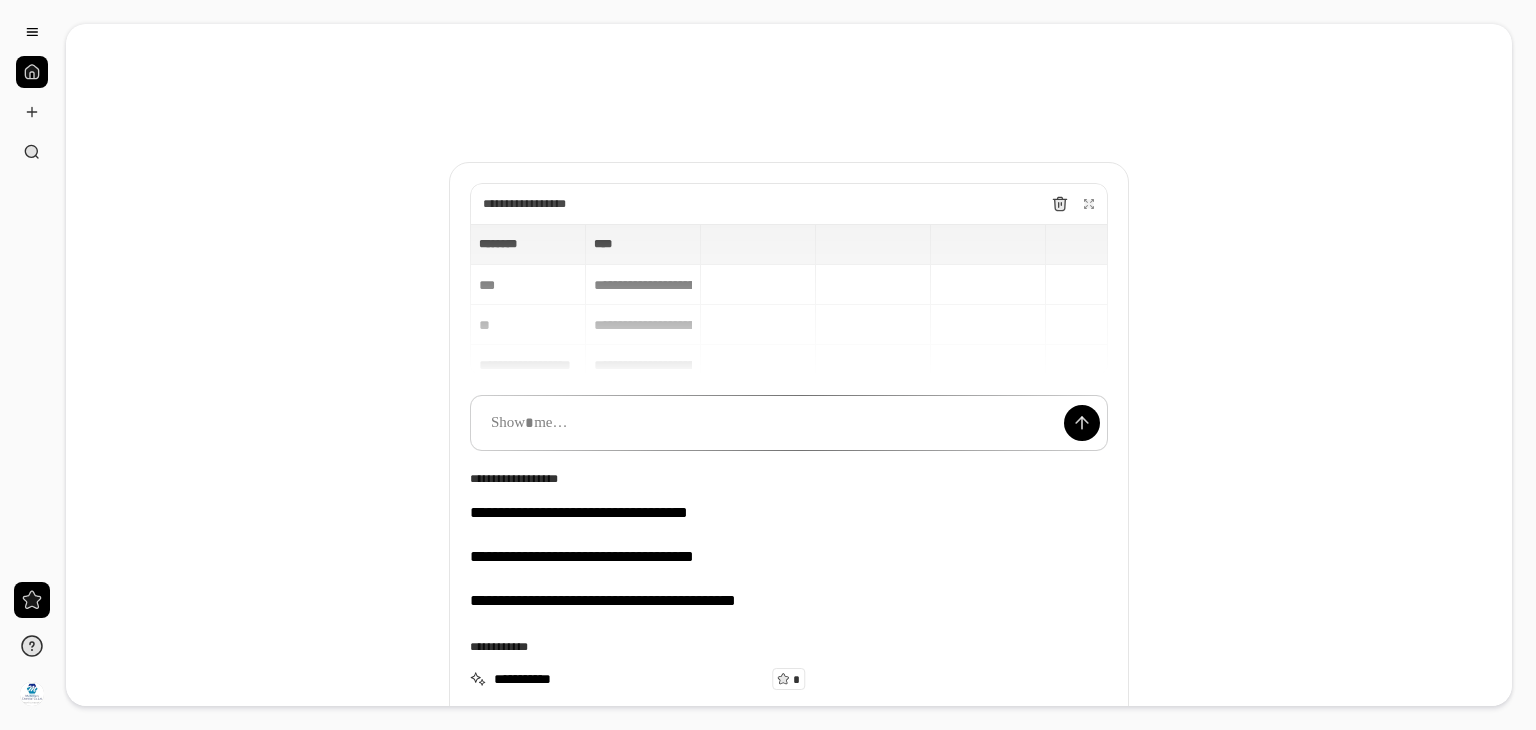 click on "**********" at bounding box center (789, 300) 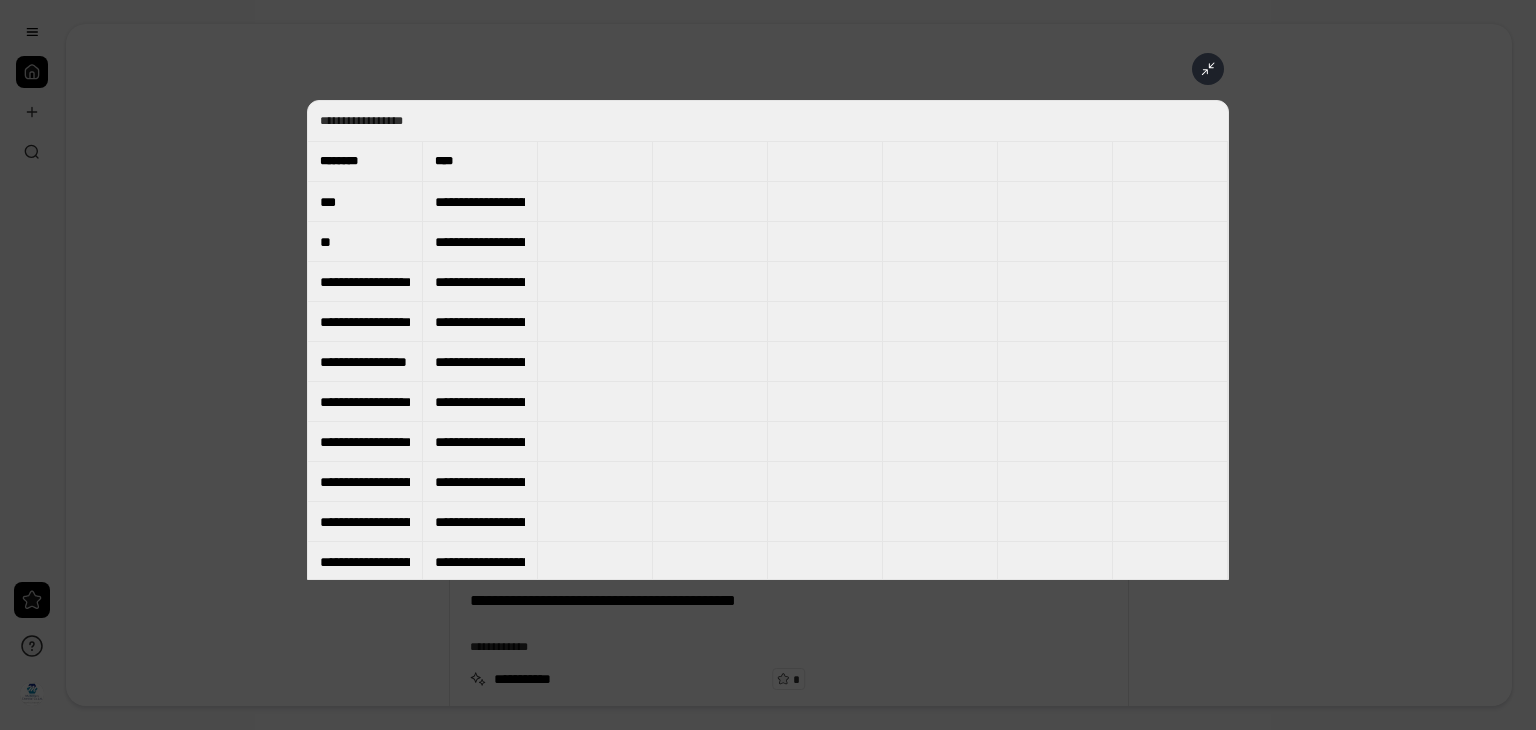click 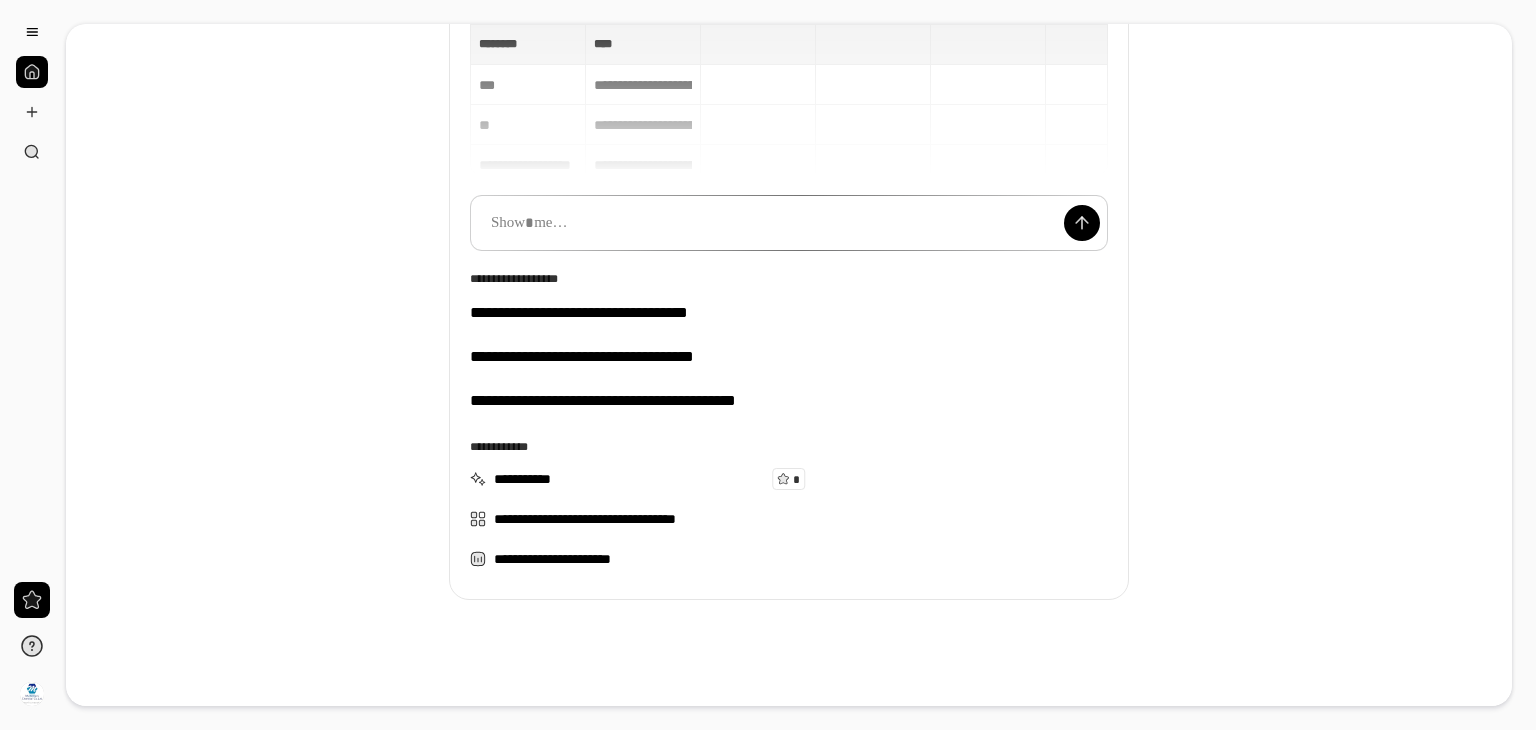 scroll, scrollTop: 213, scrollLeft: 0, axis: vertical 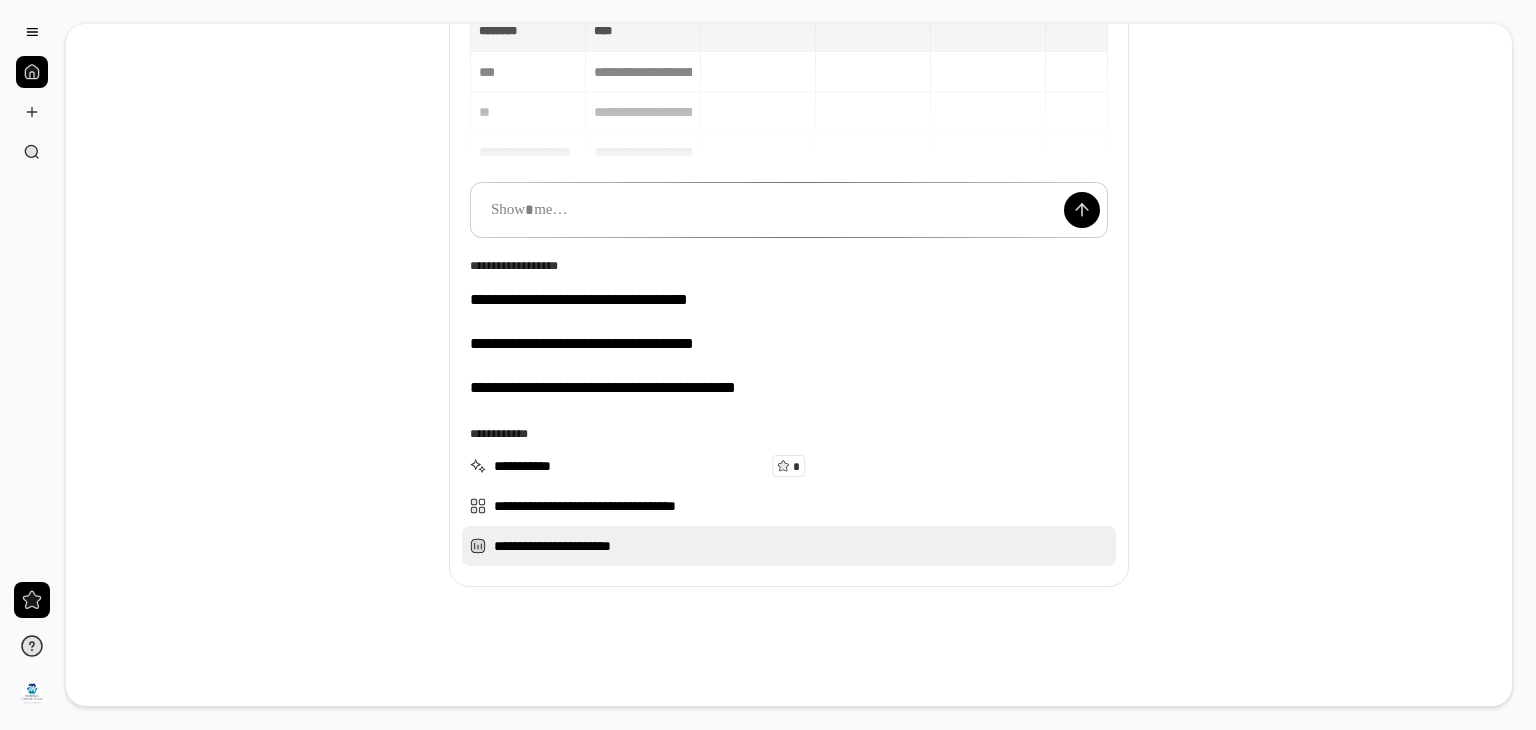 click on "**********" at bounding box center [789, 546] 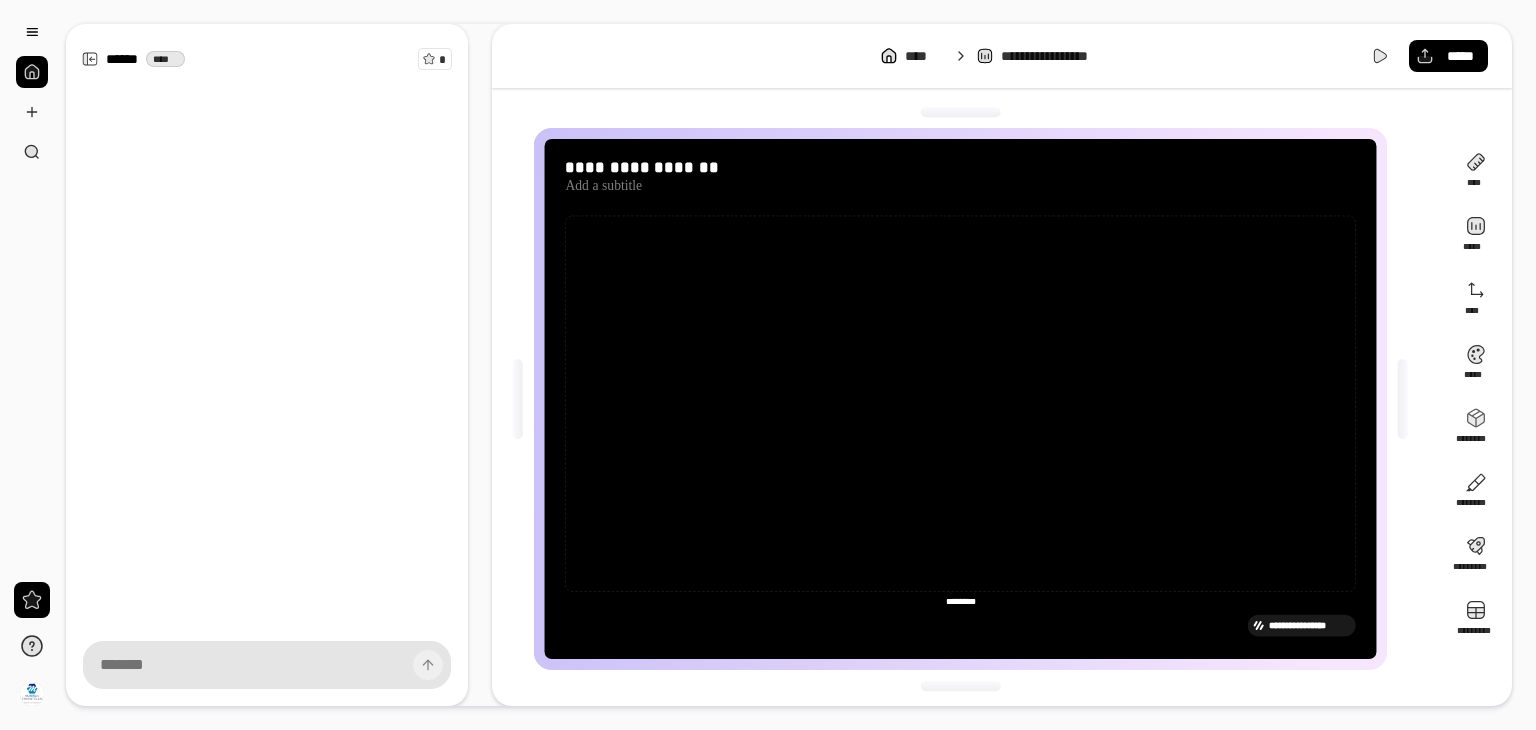 scroll, scrollTop: 0, scrollLeft: 0, axis: both 